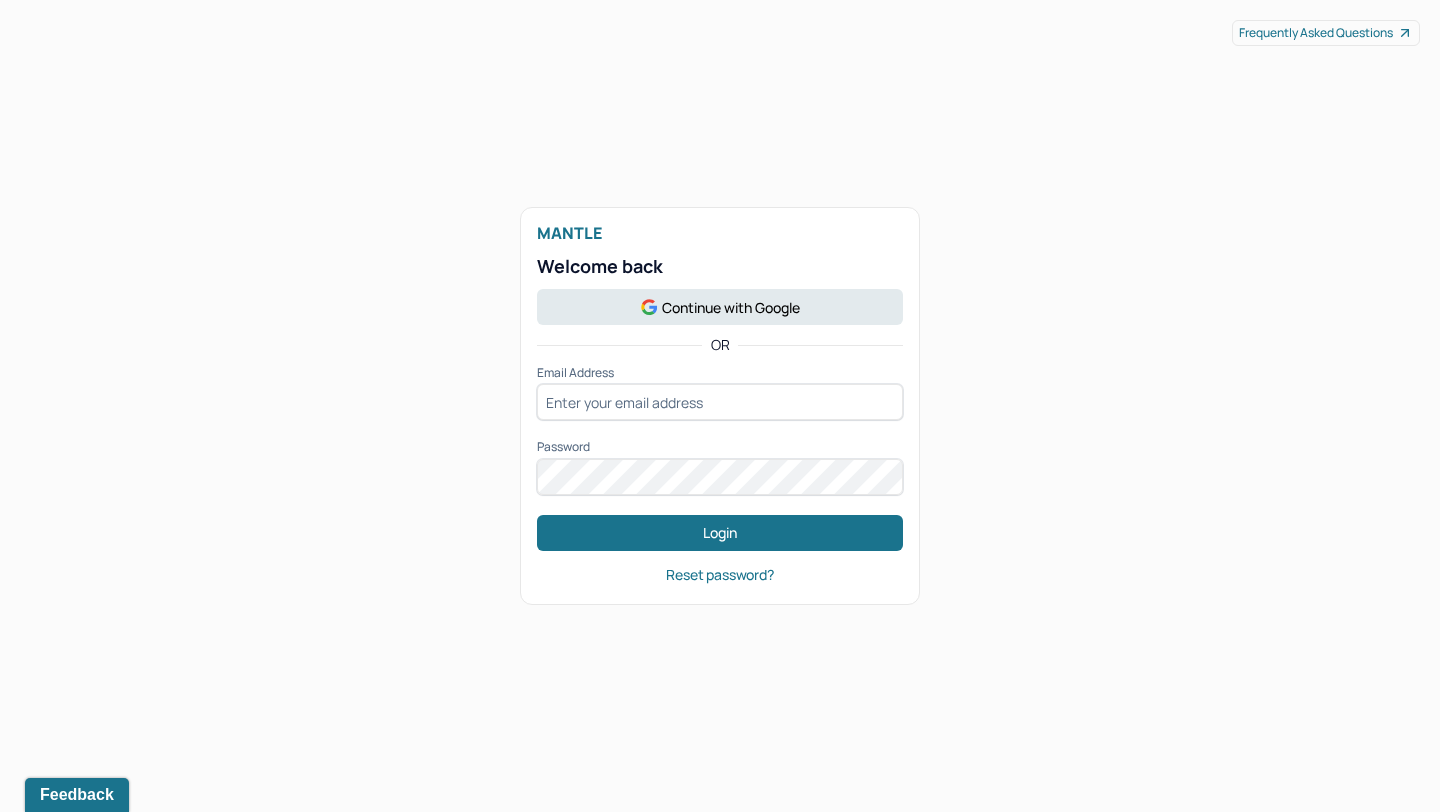 scroll, scrollTop: 0, scrollLeft: 0, axis: both 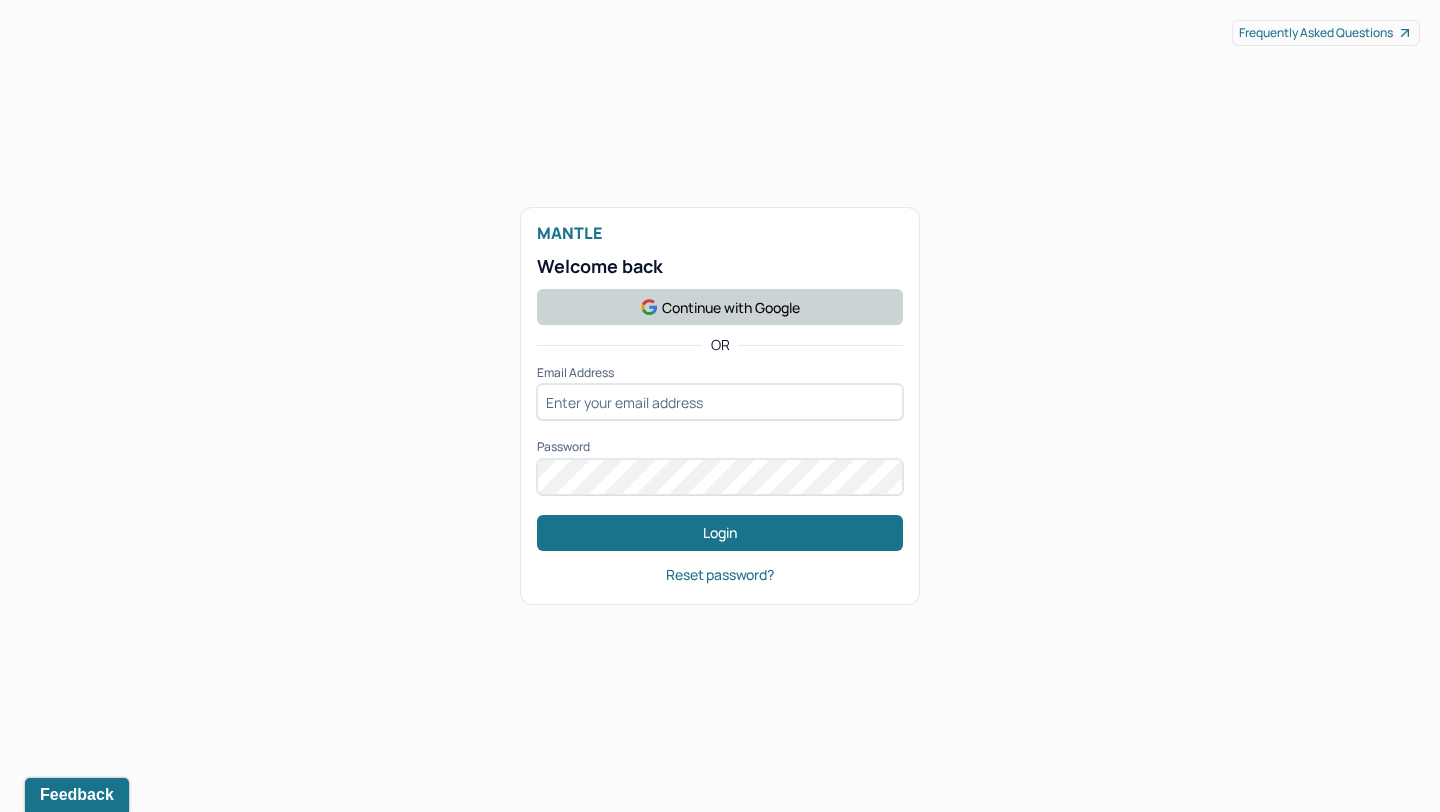 click on "Continue with Google" at bounding box center [720, 307] 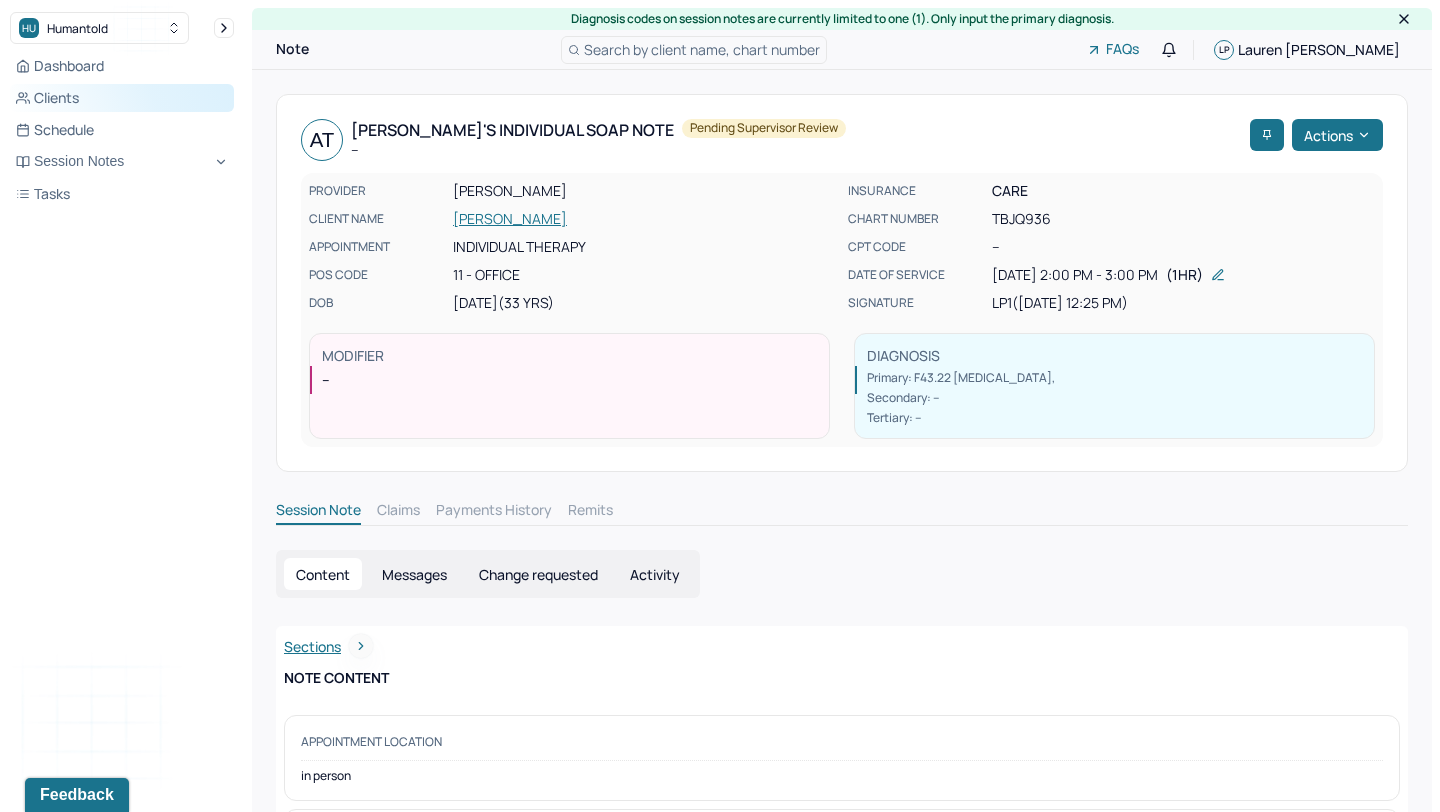 click on "Clients" at bounding box center [122, 98] 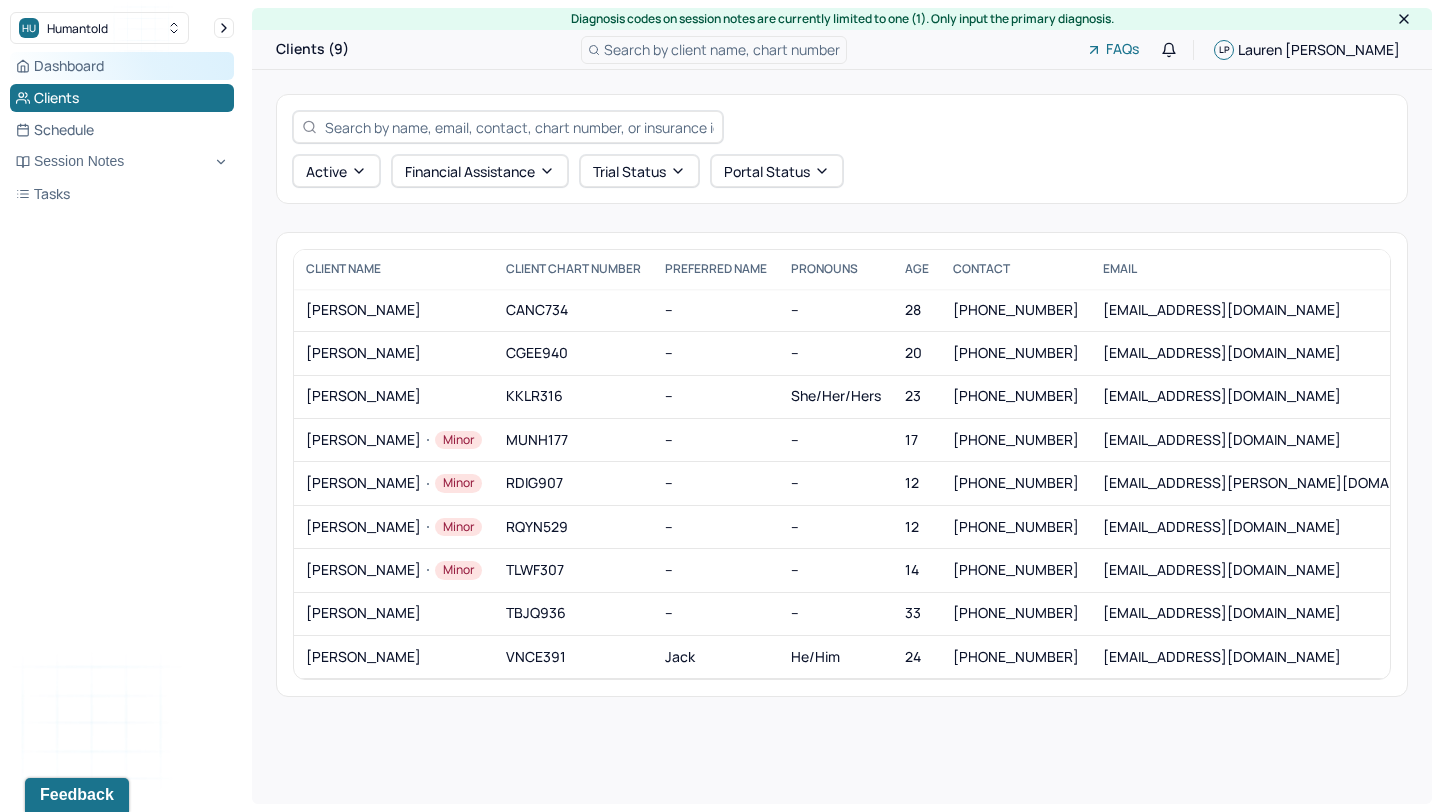 click on "Dashboard" at bounding box center [122, 66] 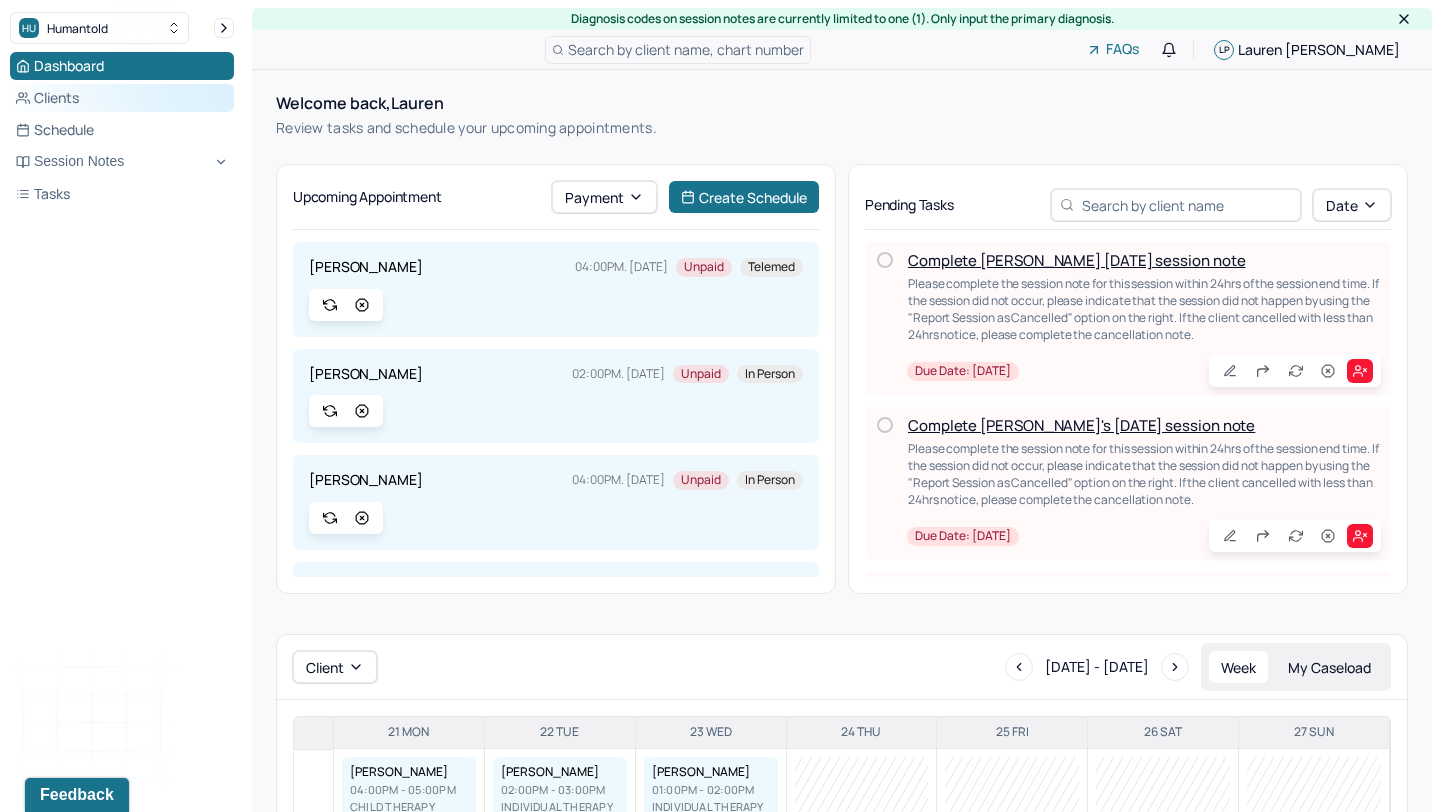 click on "Clients" at bounding box center [122, 98] 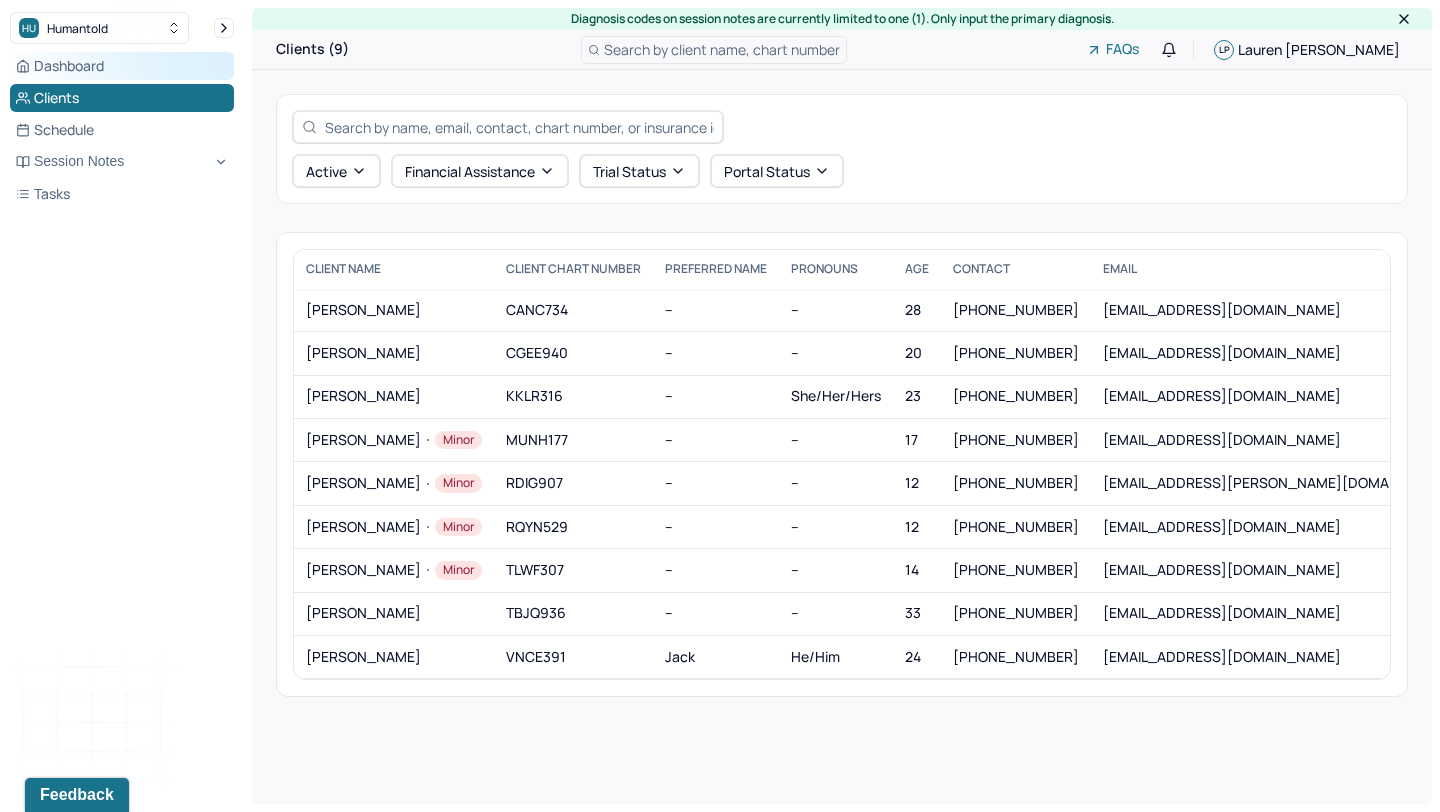 click on "Dashboard" at bounding box center [122, 66] 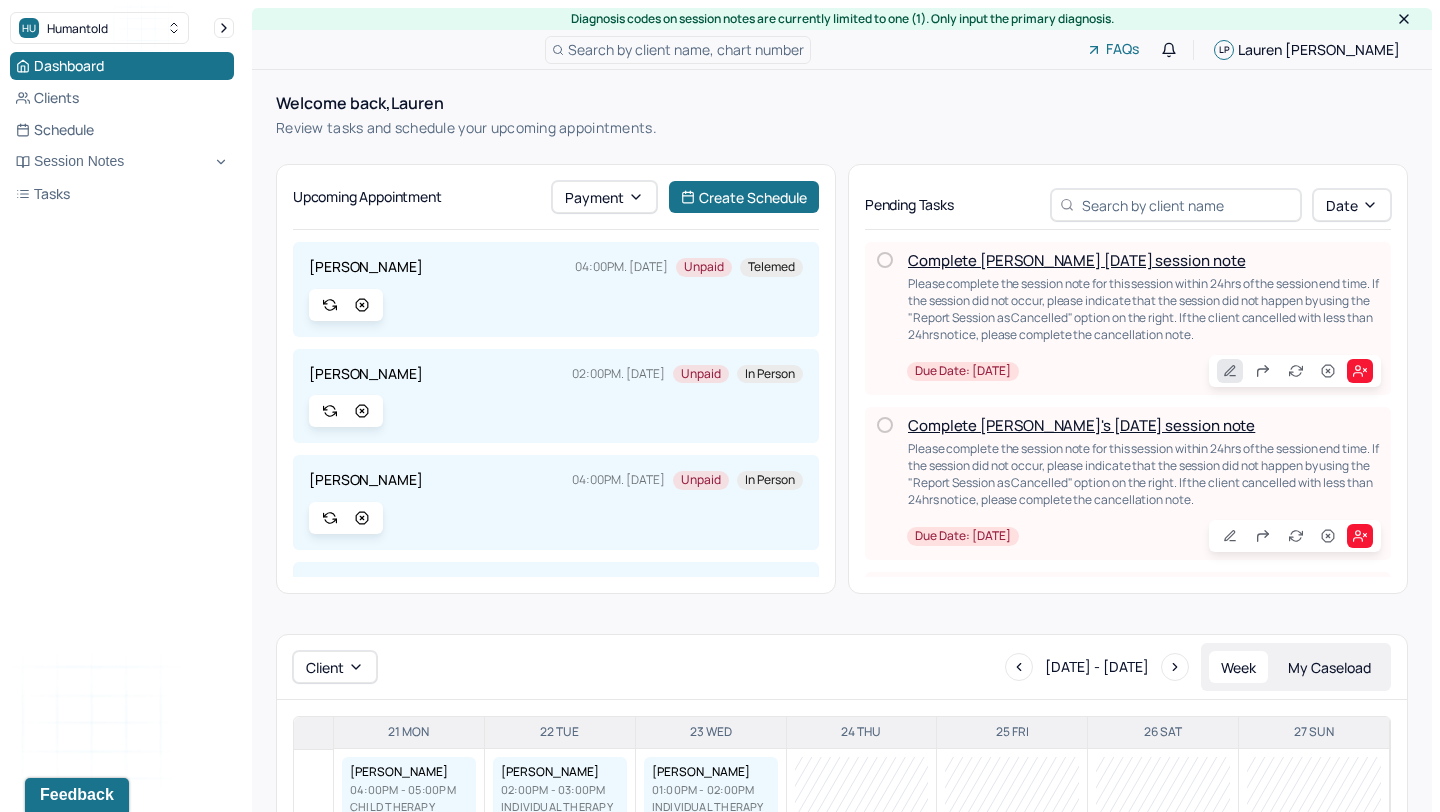 click 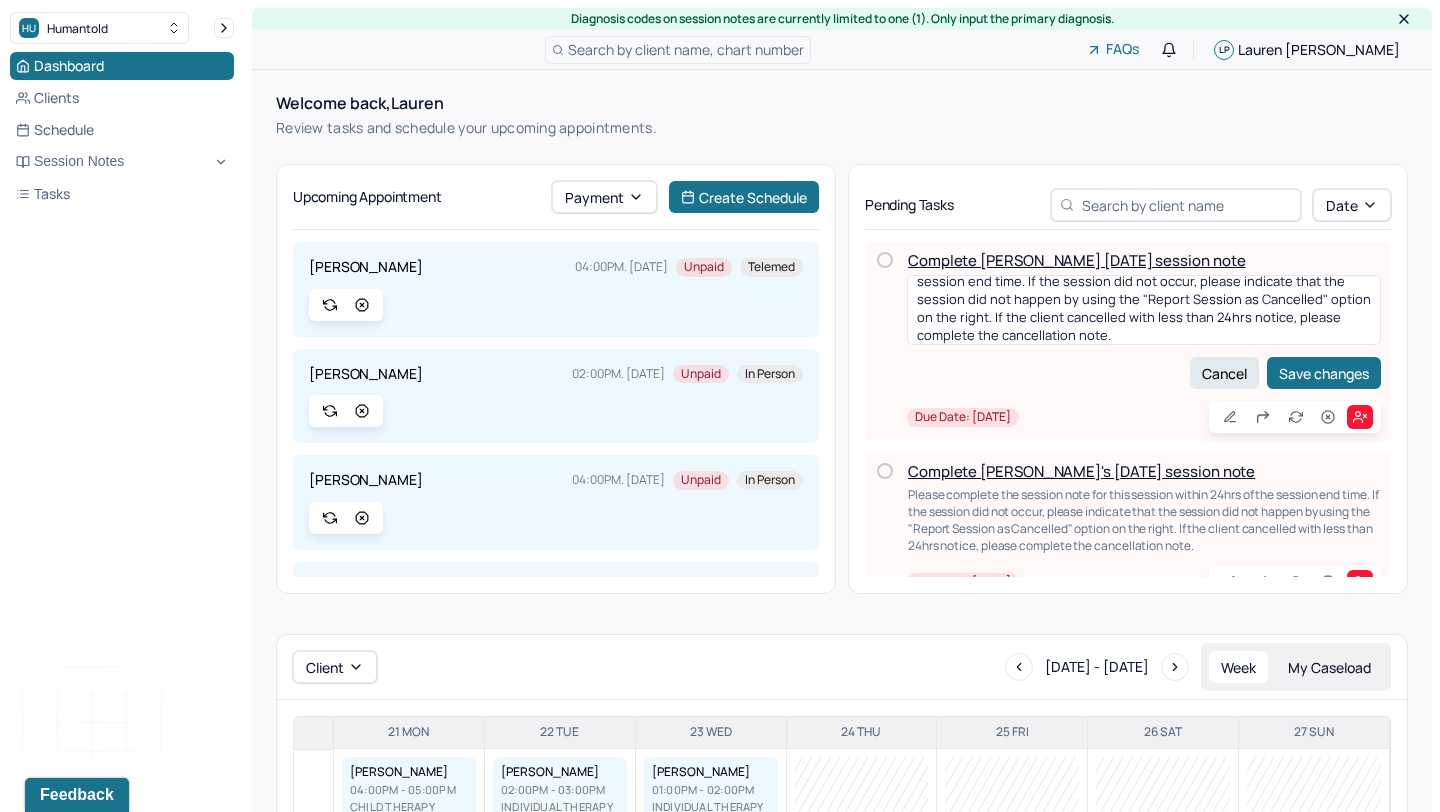 scroll, scrollTop: 0, scrollLeft: 0, axis: both 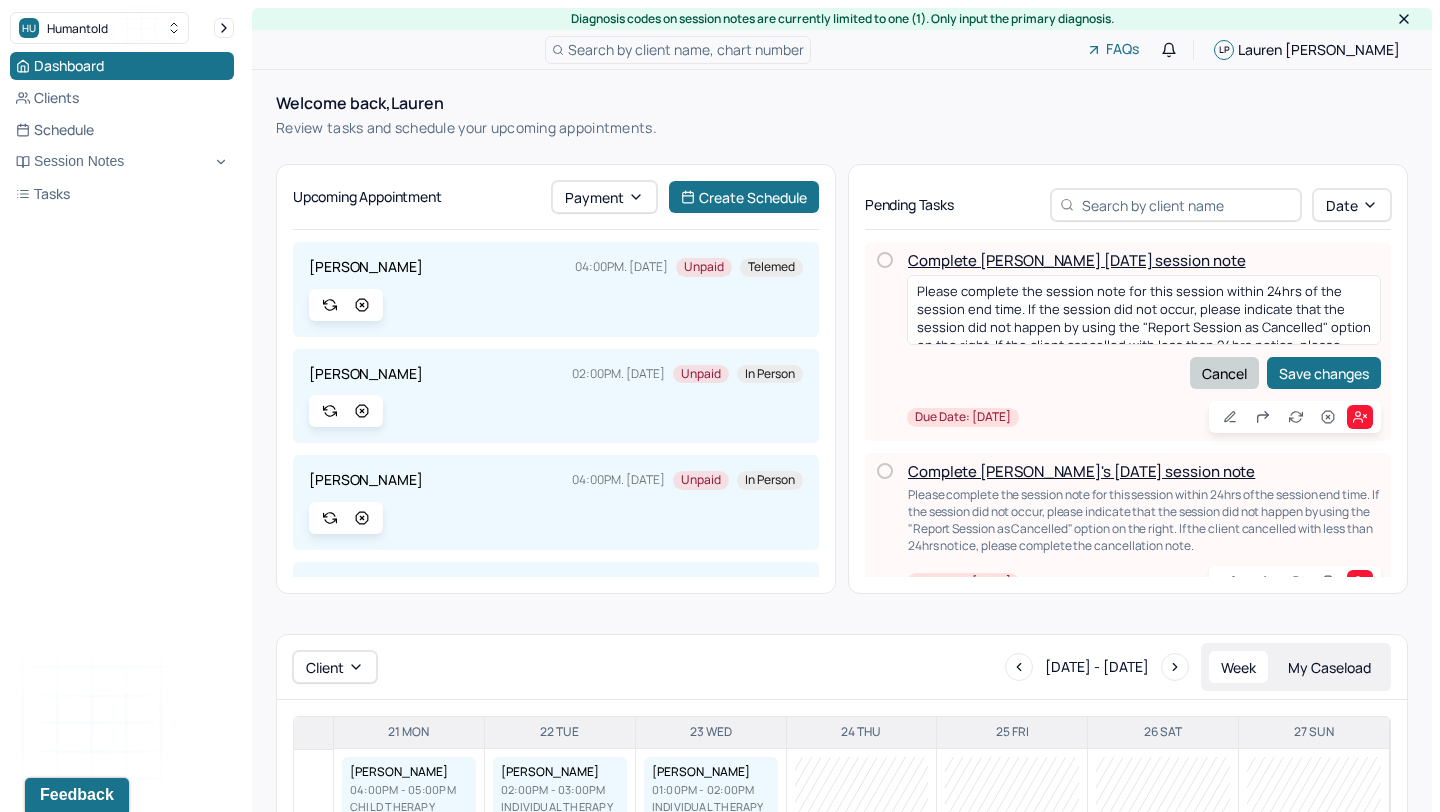 click on "Cancel" at bounding box center (1224, 373) 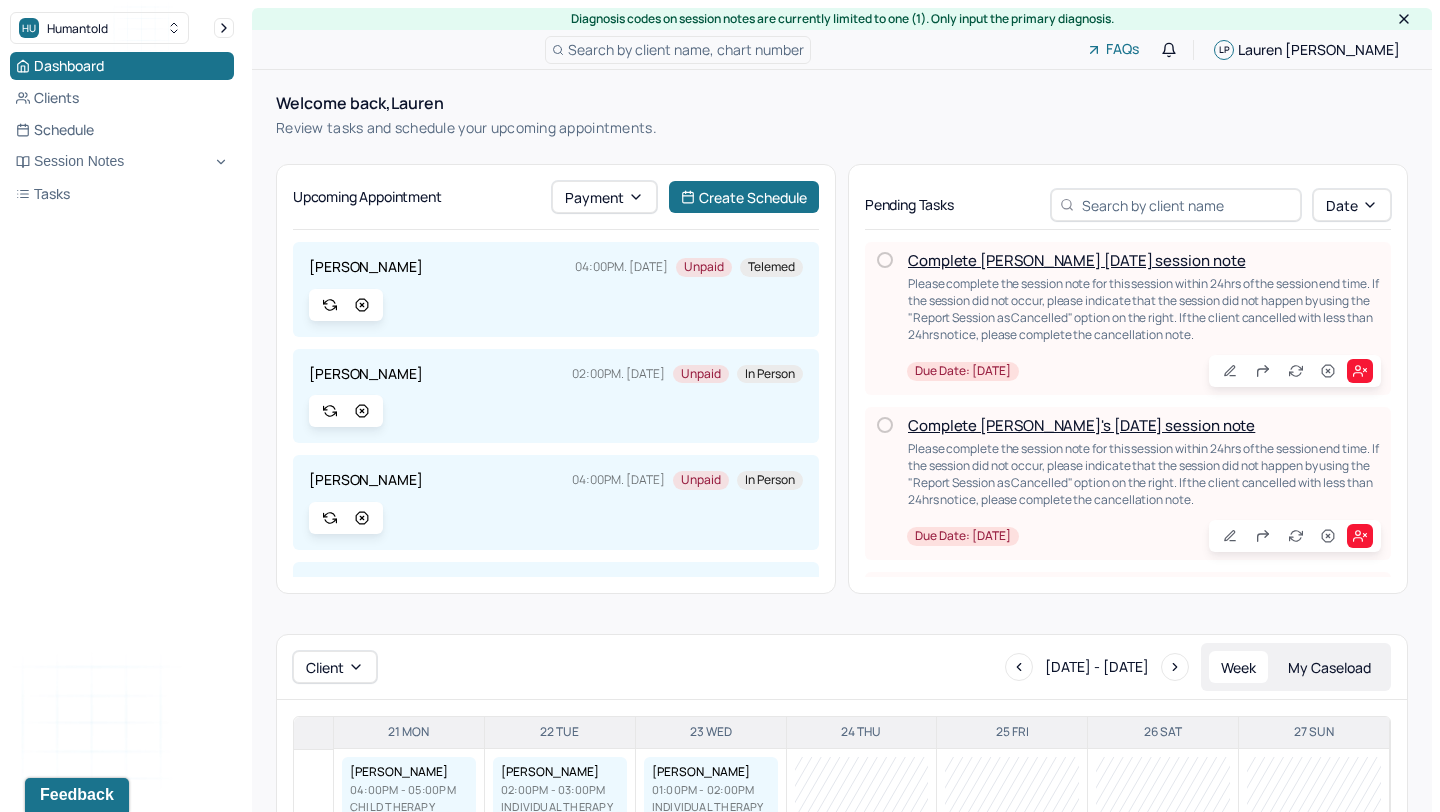 click on "Complete [PERSON_NAME] [DATE] session note" at bounding box center [1076, 260] 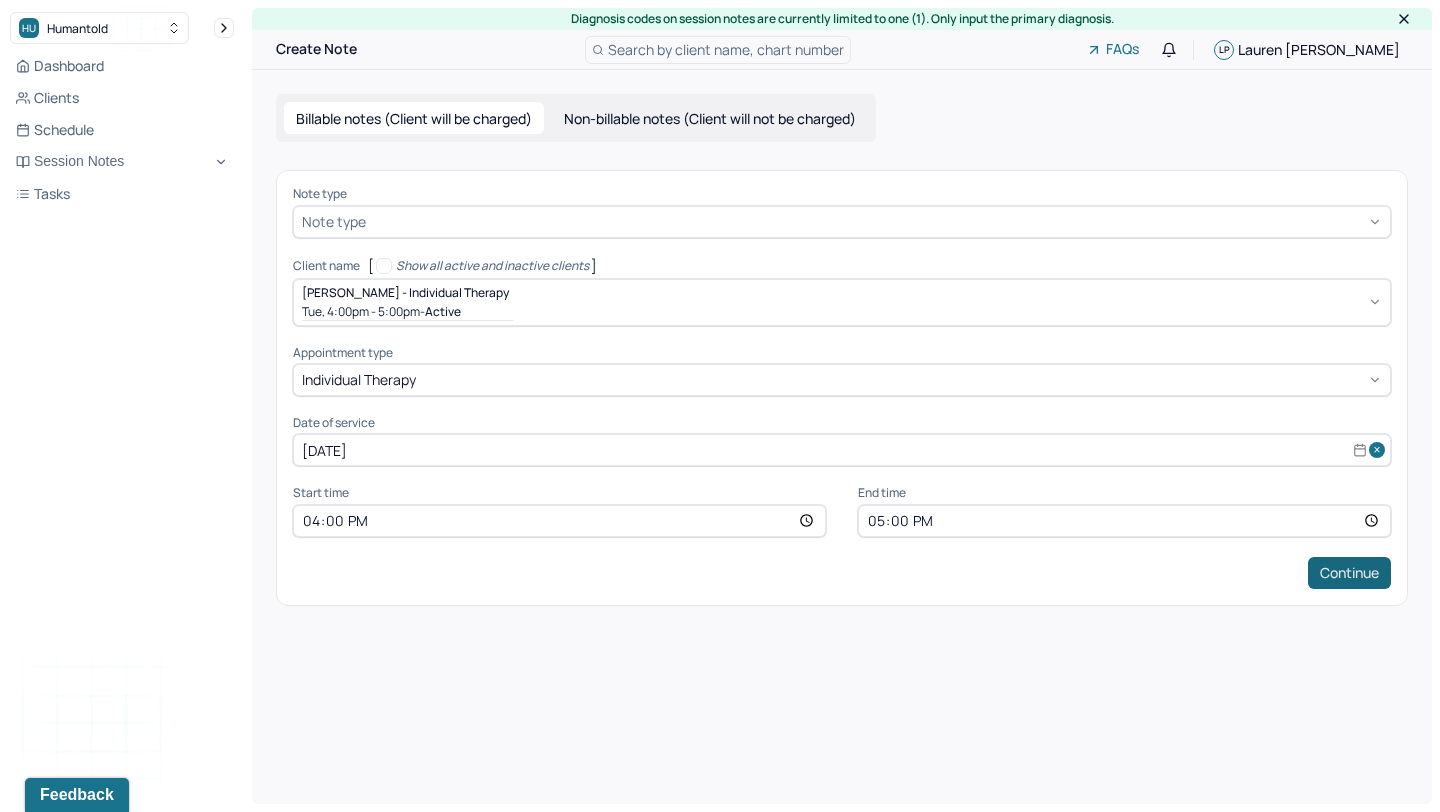 click on "Continue" at bounding box center (1349, 573) 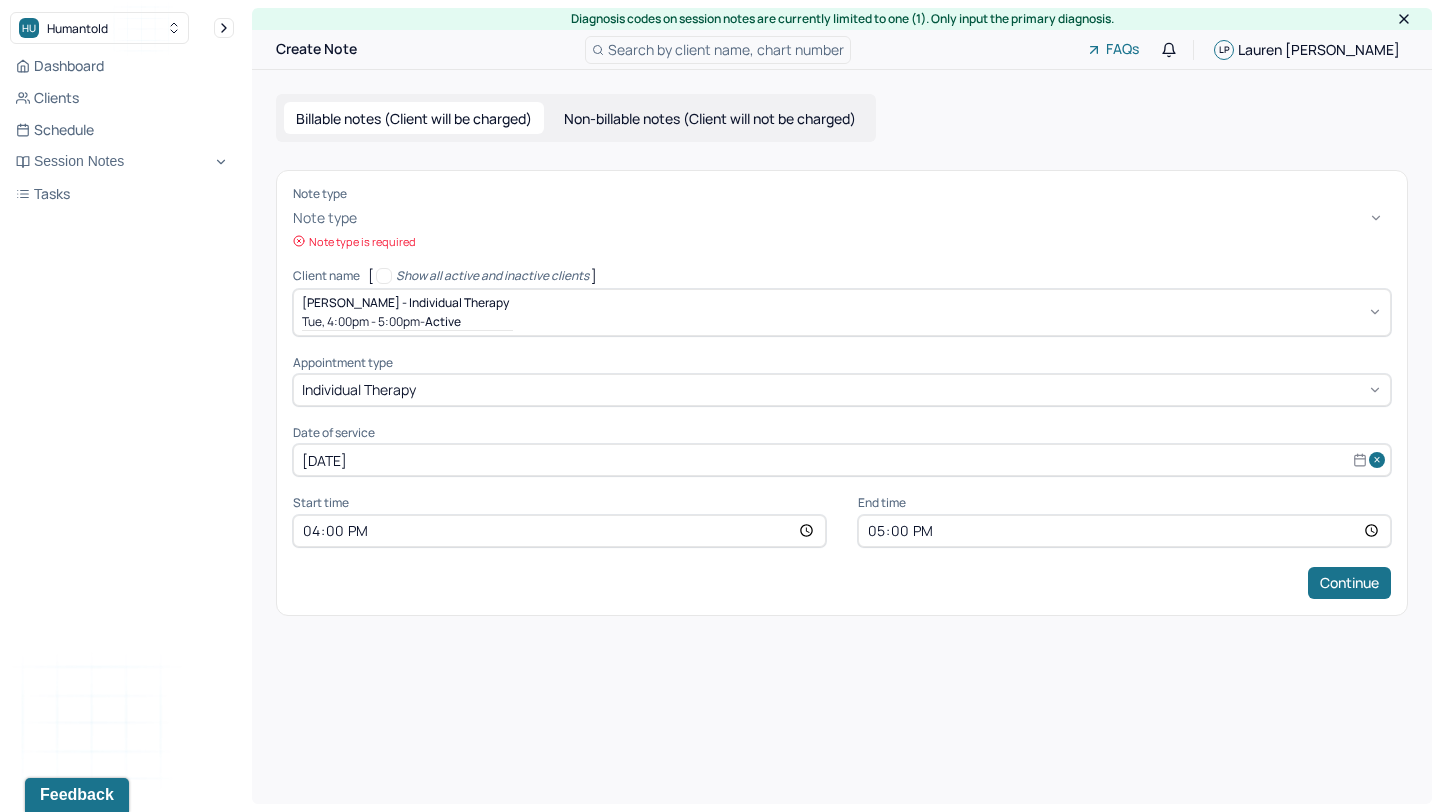 click at bounding box center (876, 218) 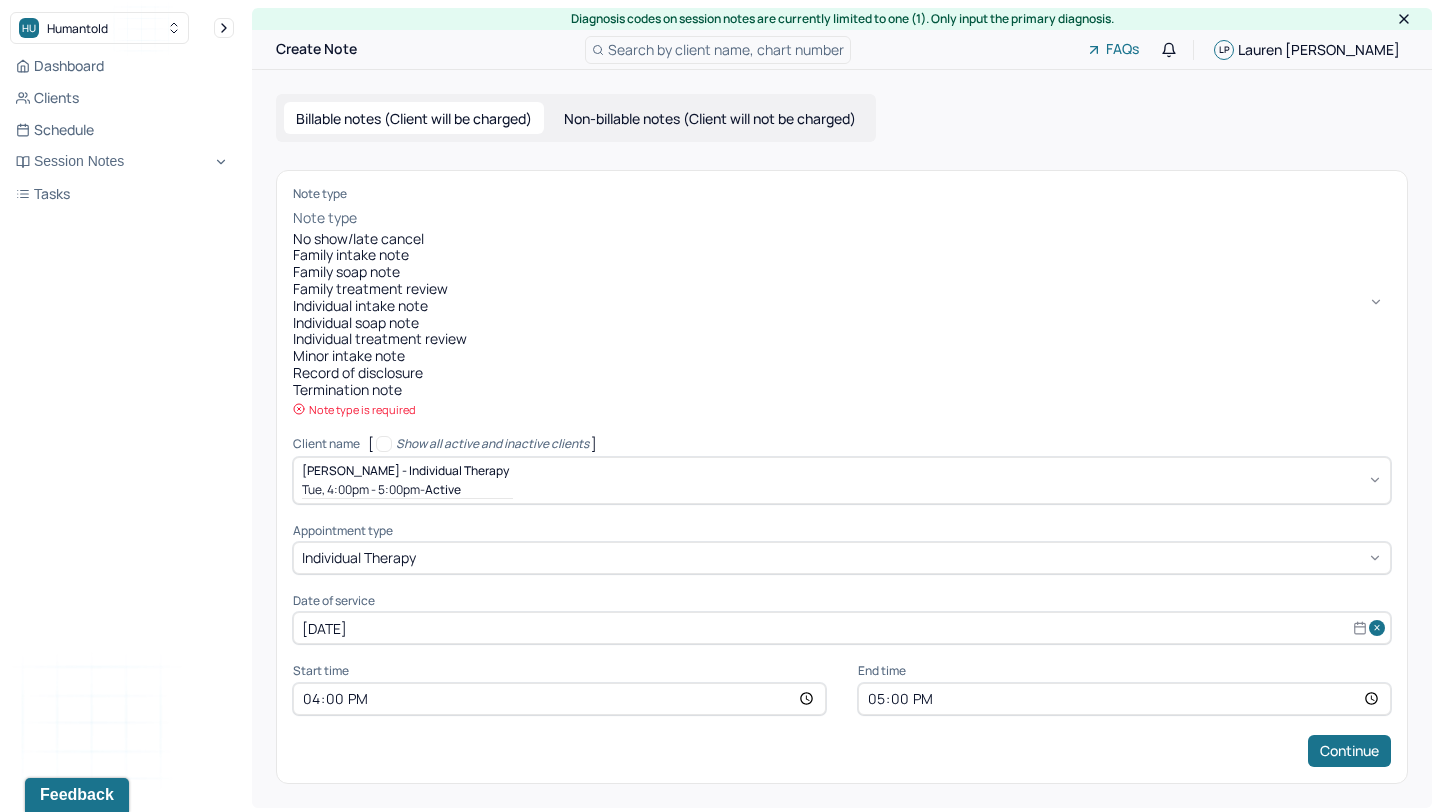 click on "Individual soap note" at bounding box center (842, 323) 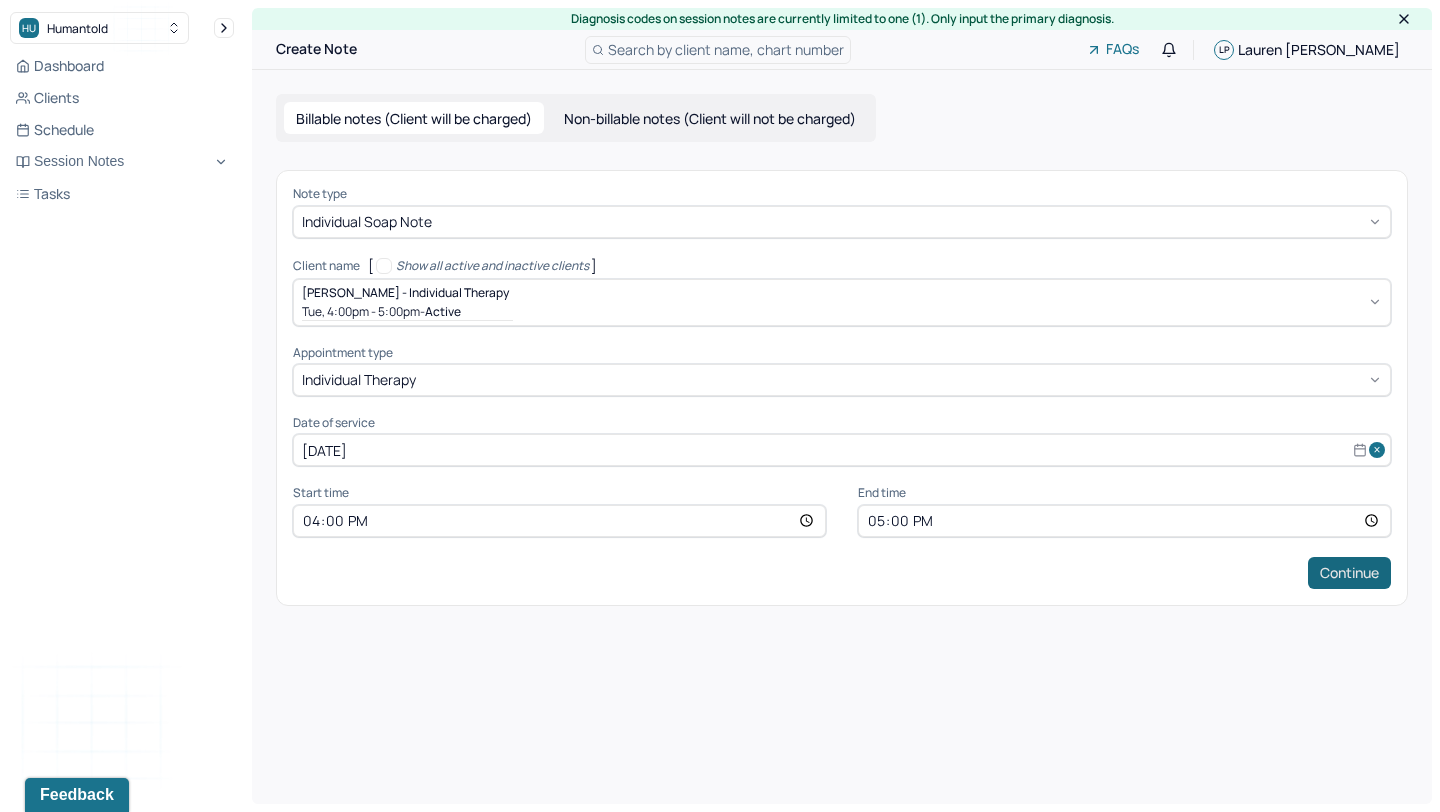 click on "Continue" at bounding box center [1349, 573] 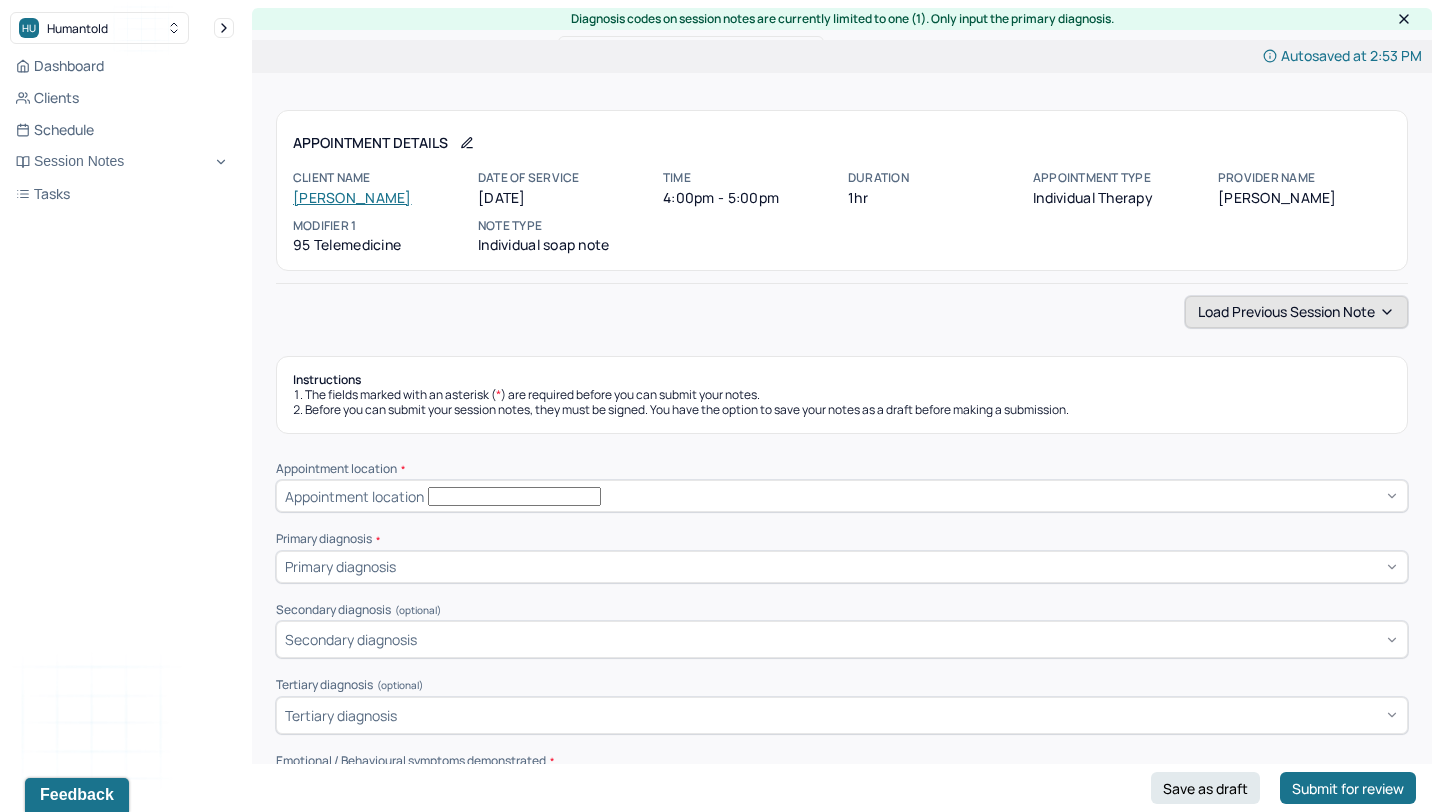 click on "Load previous session note" at bounding box center (1296, 312) 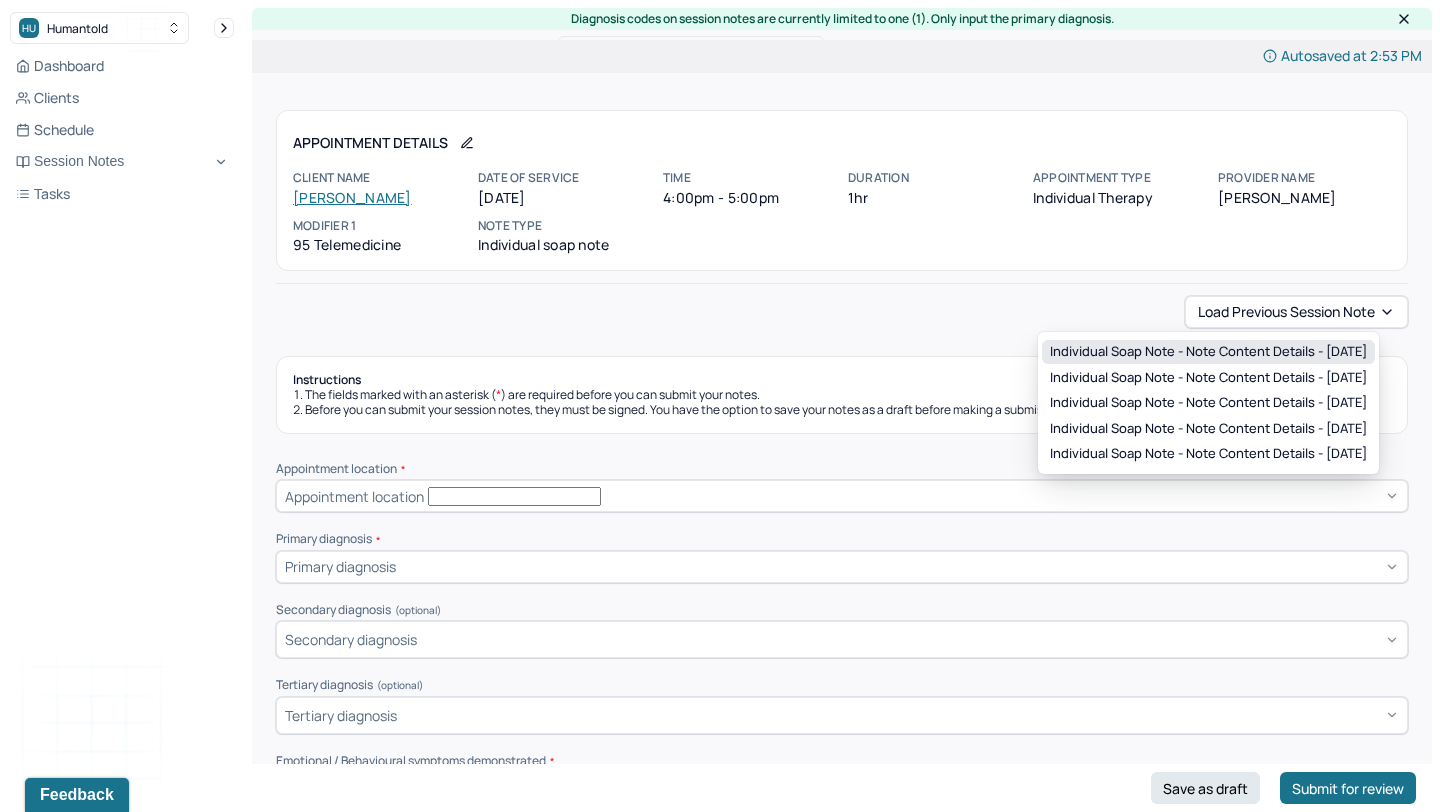 click on "Individual soap note   - Note content Details -   [DATE]" at bounding box center (1208, 352) 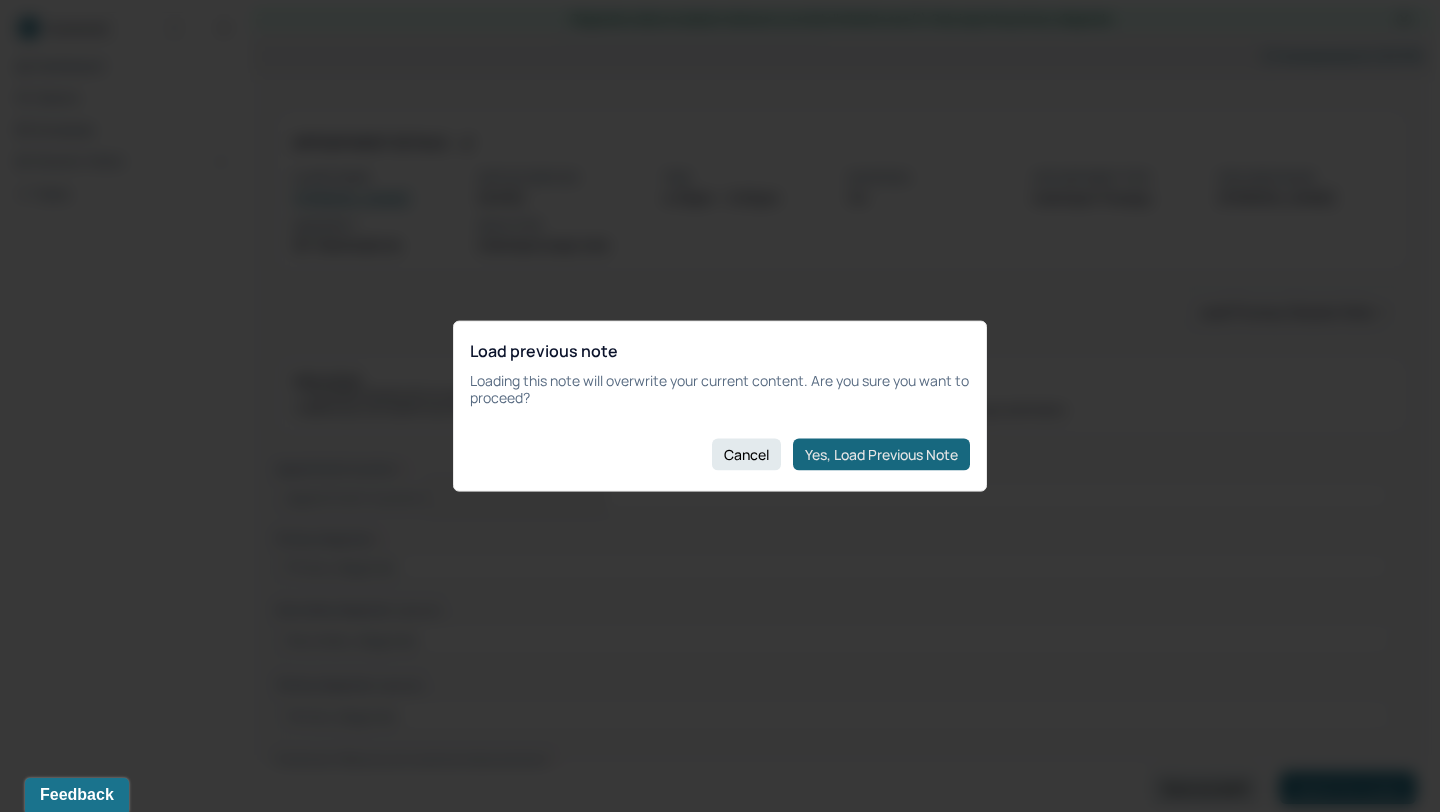 click on "Yes, Load Previous Note" at bounding box center (881, 454) 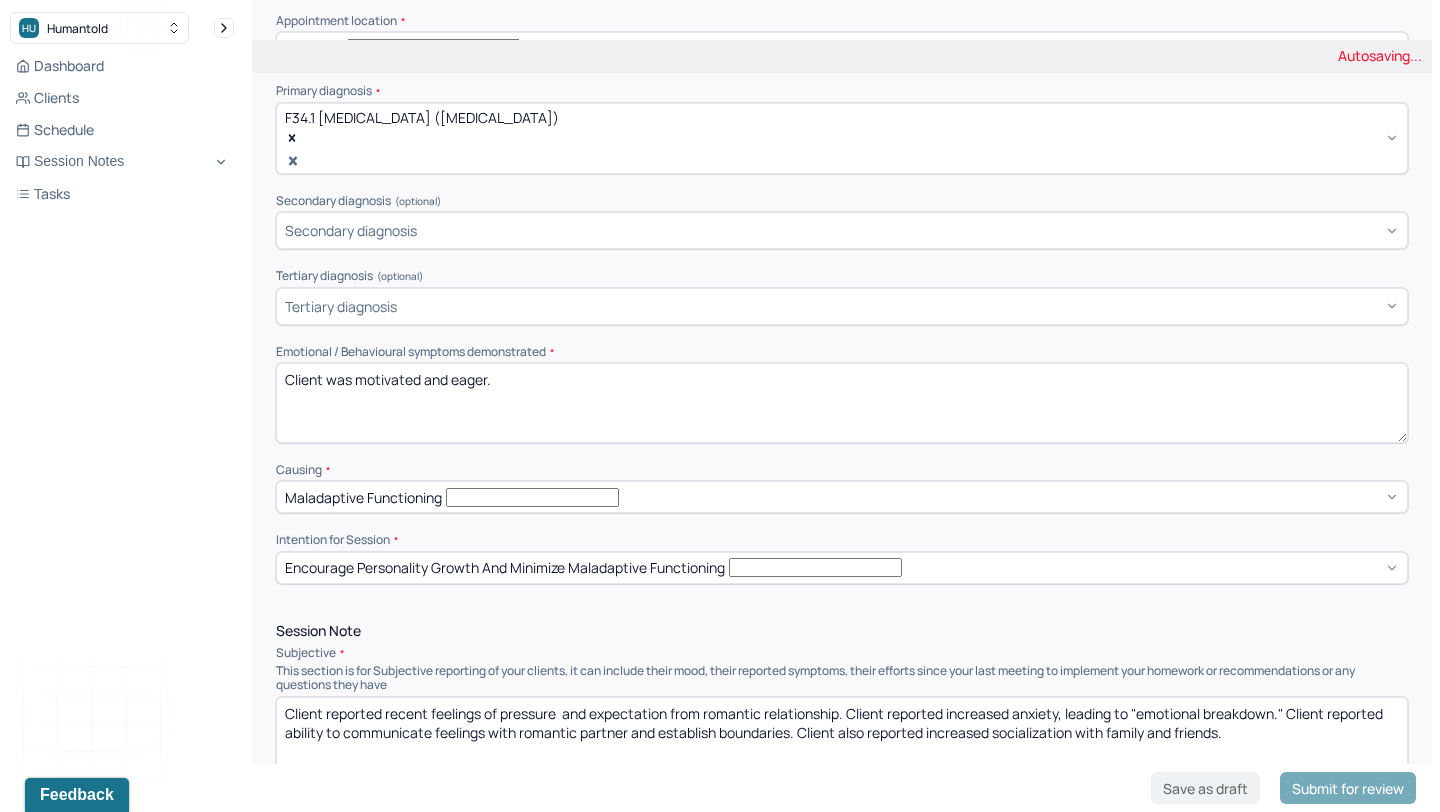 scroll, scrollTop: 475, scrollLeft: 0, axis: vertical 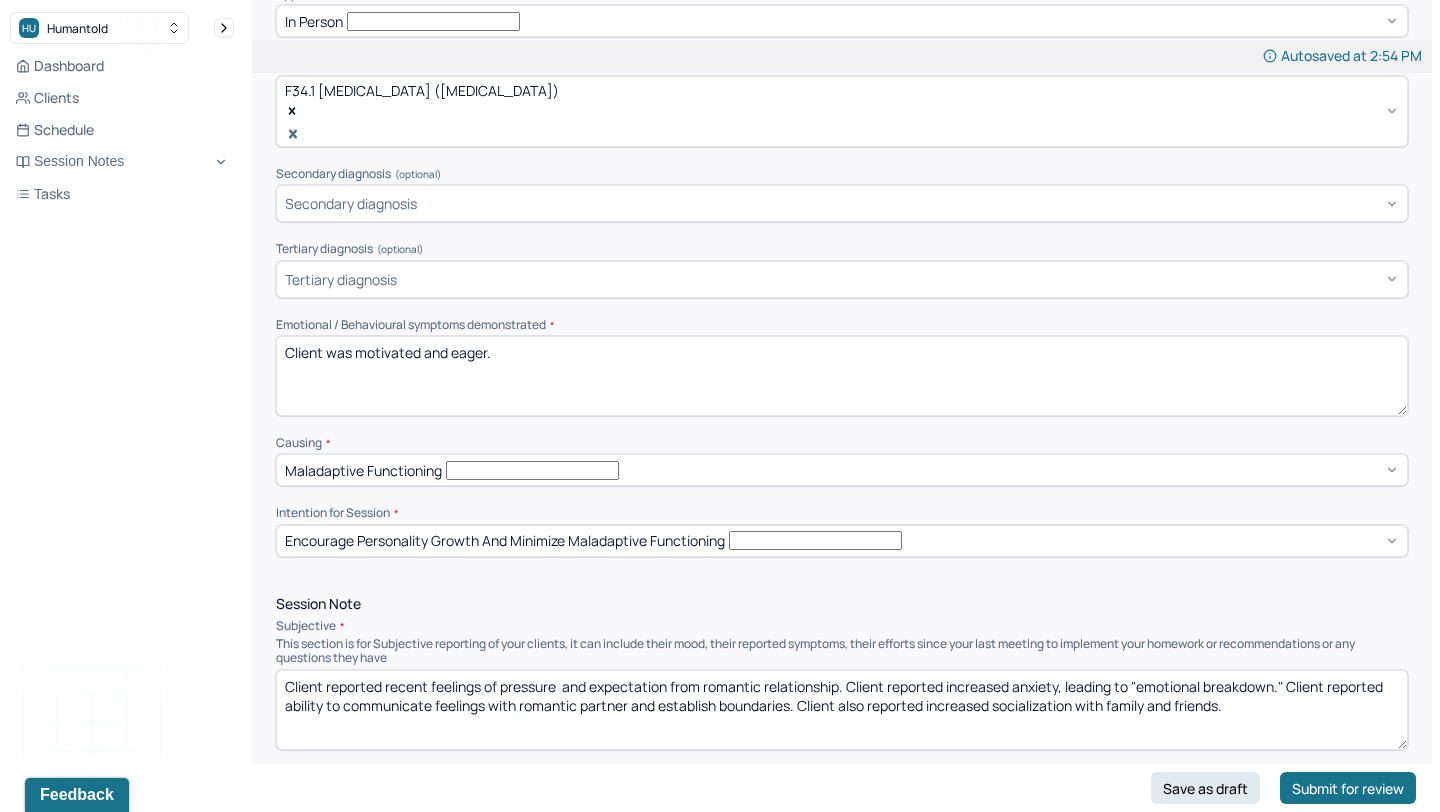 drag, startPoint x: 522, startPoint y: 323, endPoint x: 354, endPoint y: 321, distance: 168.0119 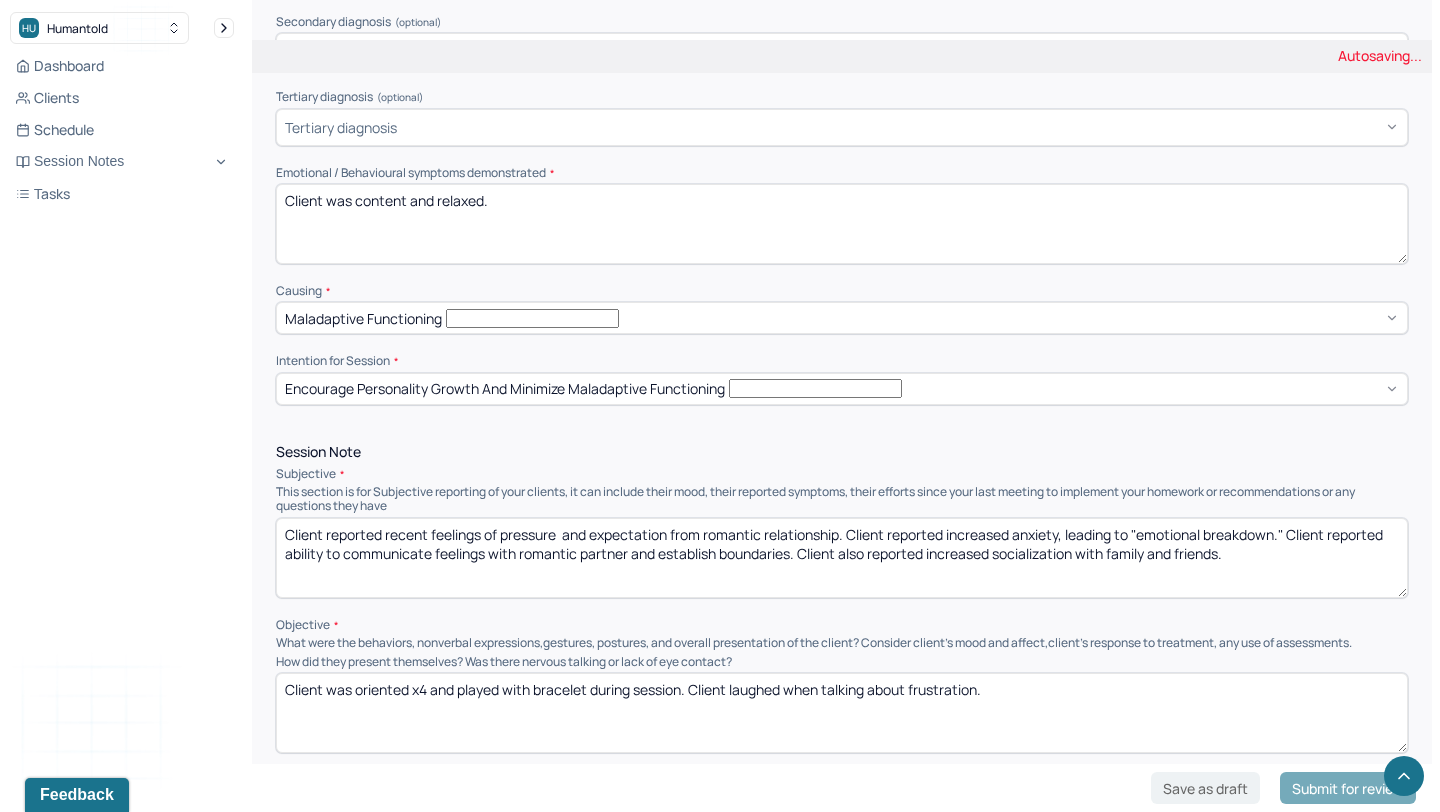 scroll, scrollTop: 628, scrollLeft: 0, axis: vertical 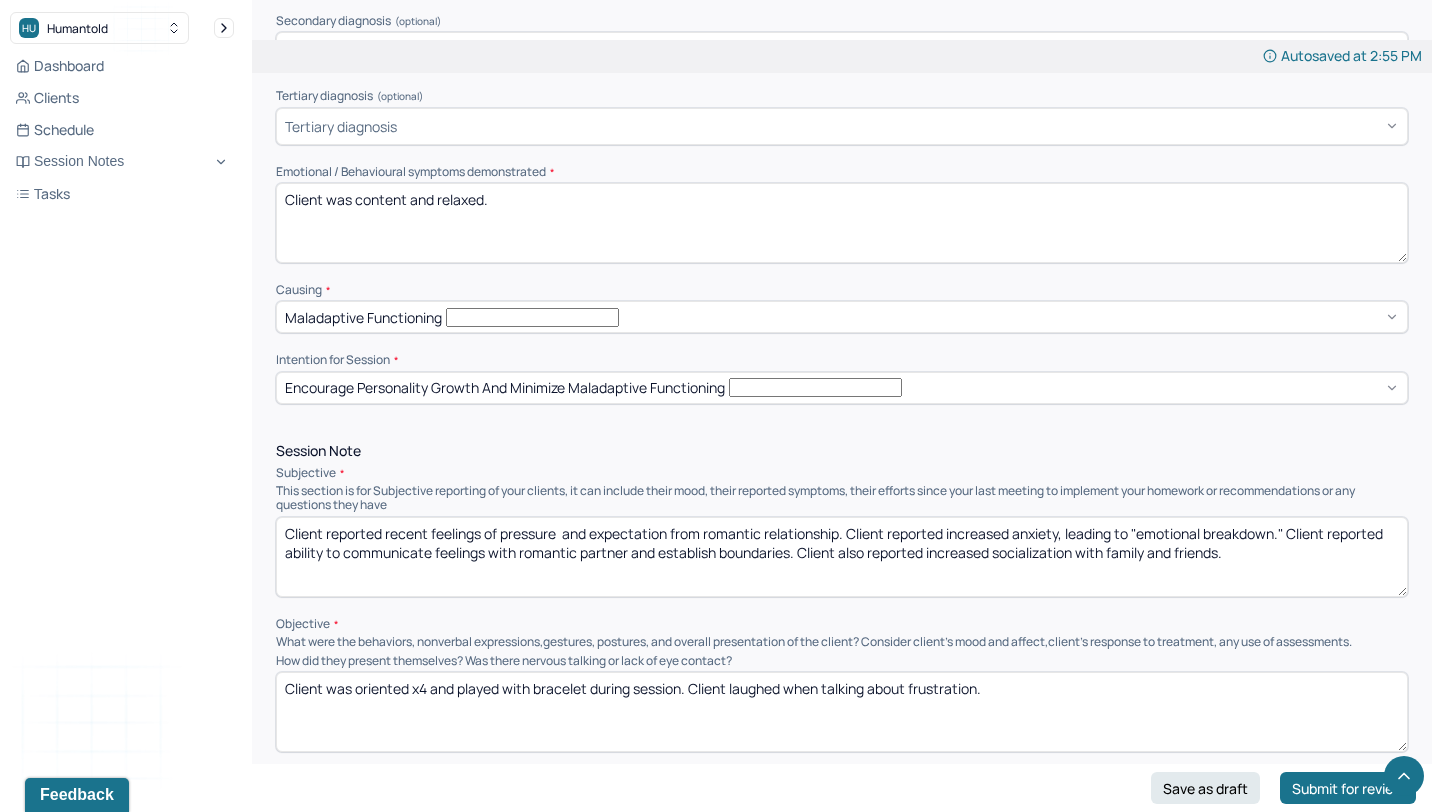 type on "Client was content and relaxed." 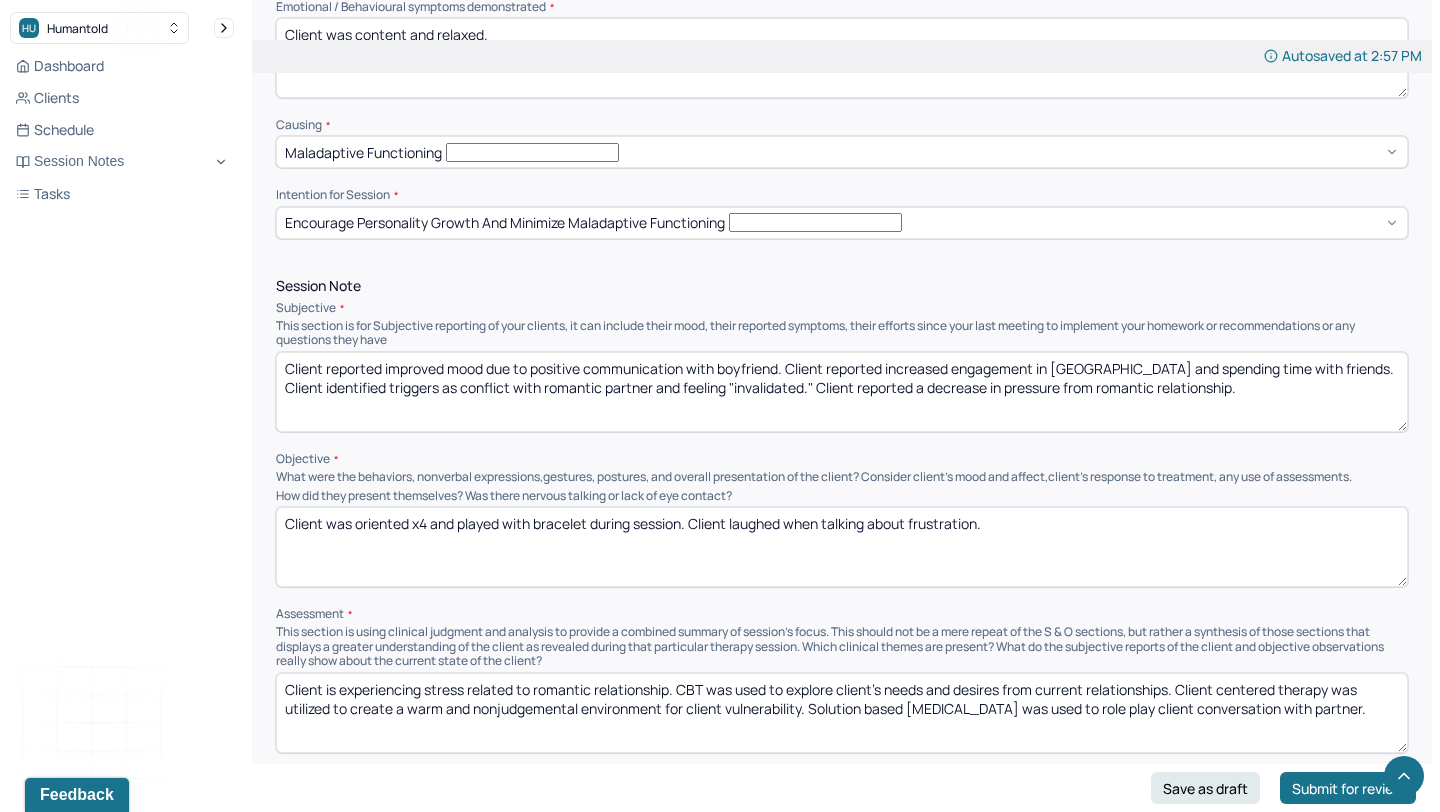 scroll, scrollTop: 804, scrollLeft: 0, axis: vertical 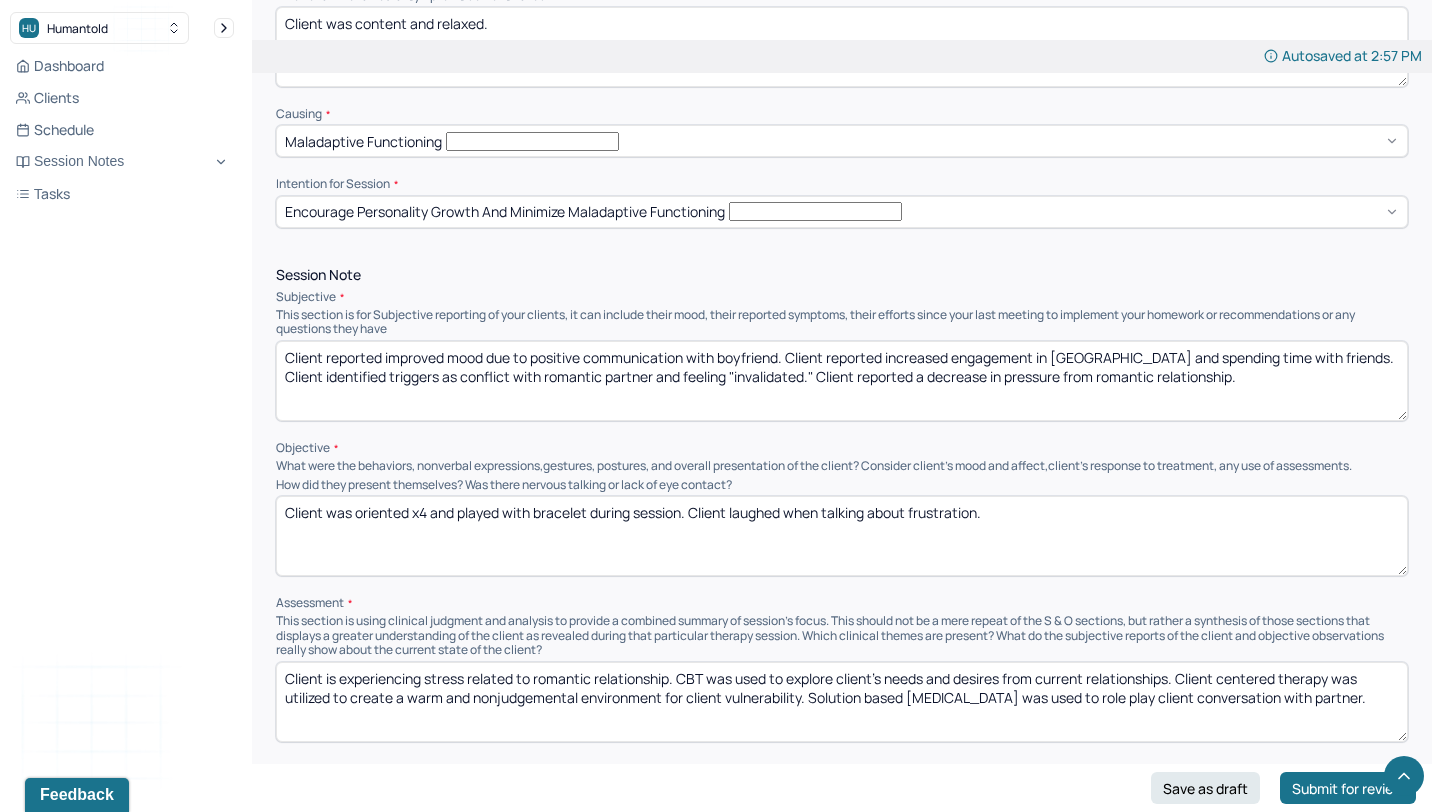 type on "Client reported improved mood due to positive communication with boyfriend. Client reported increased engagement in [GEOGRAPHIC_DATA] and spending time with friends. Client identified triggers as conflict with romantic partner and feeling "invalidated." Client reported a decrease in pressure from romantic relationship." 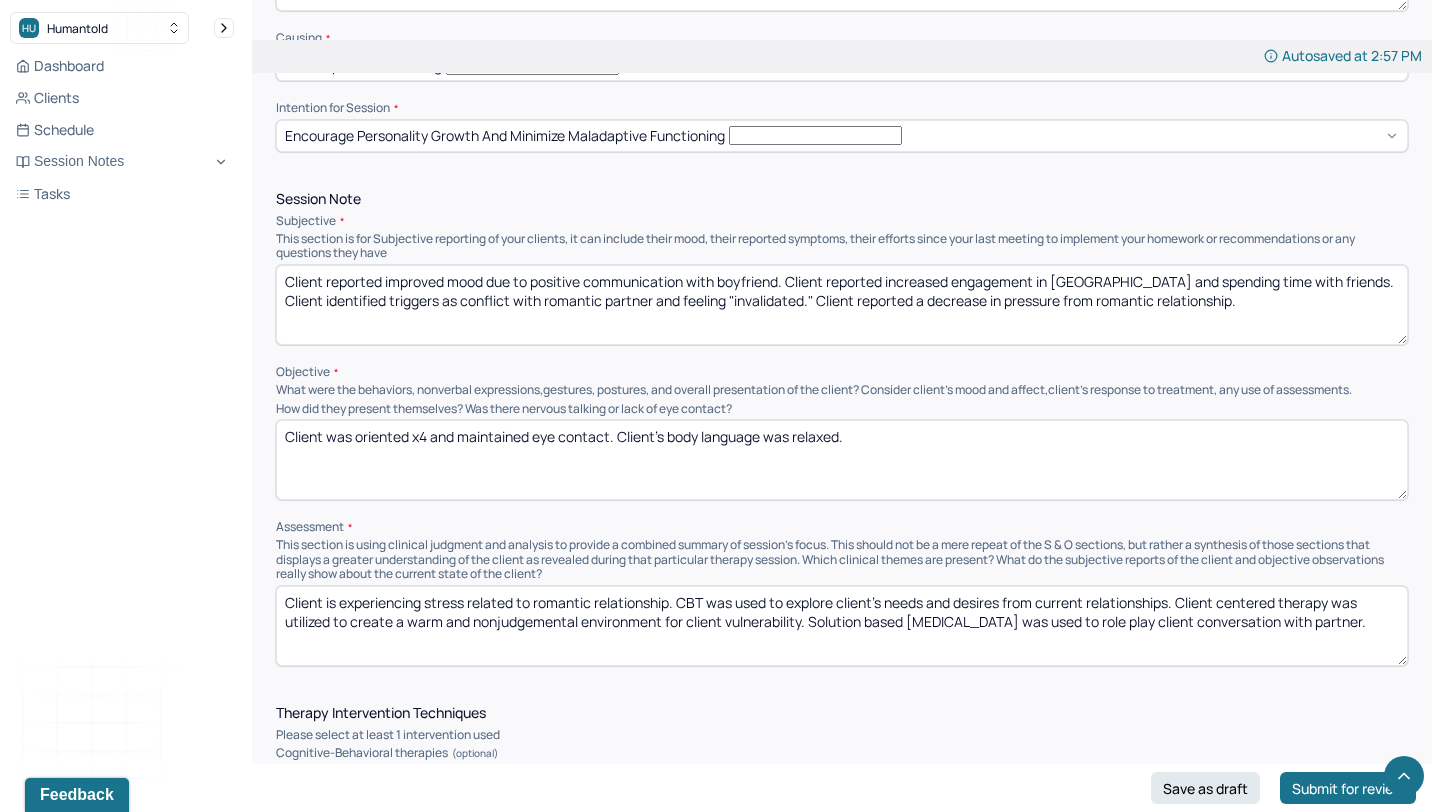 scroll, scrollTop: 975, scrollLeft: 0, axis: vertical 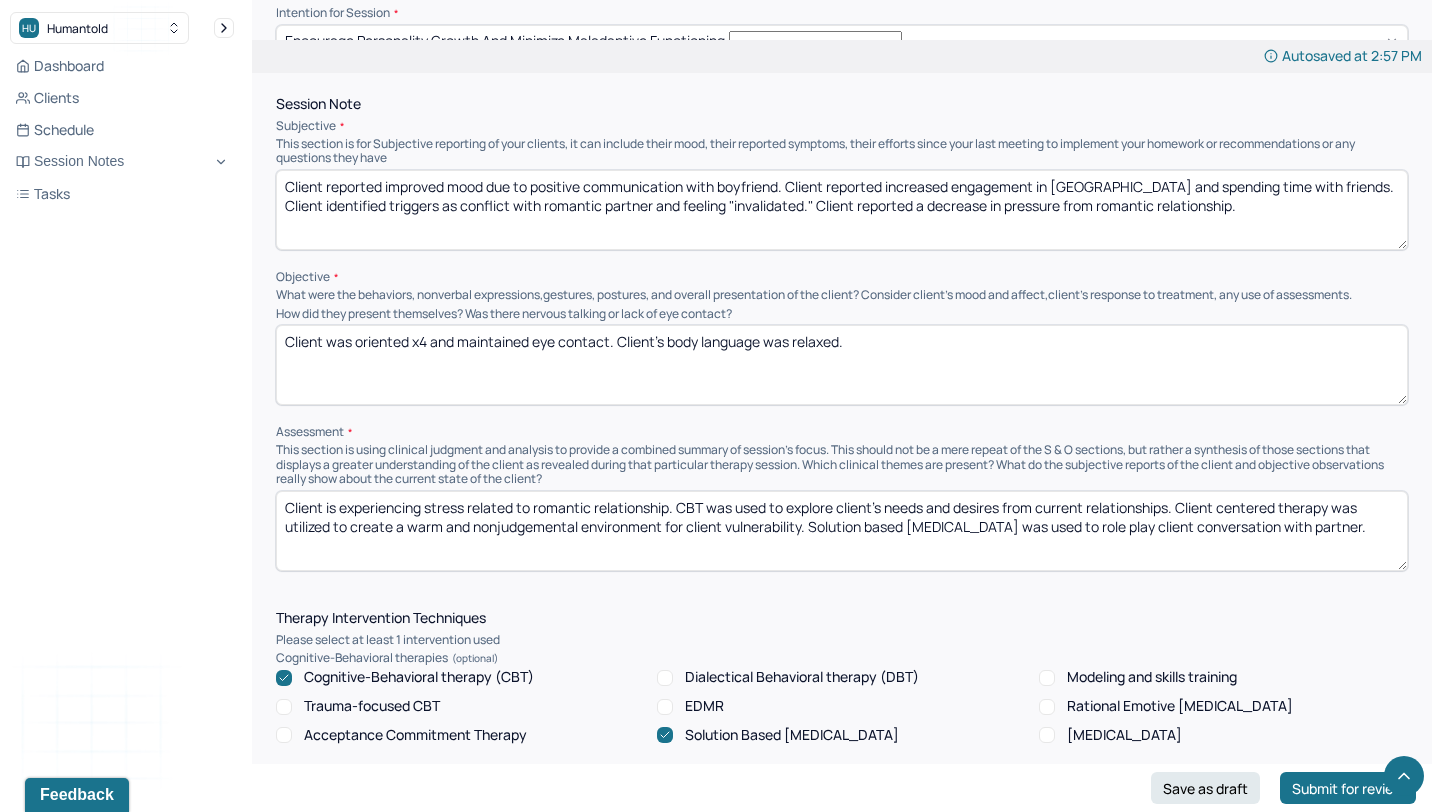 type on "Client was oriented x4 and maintained eye contact. Client's body language was relaxed." 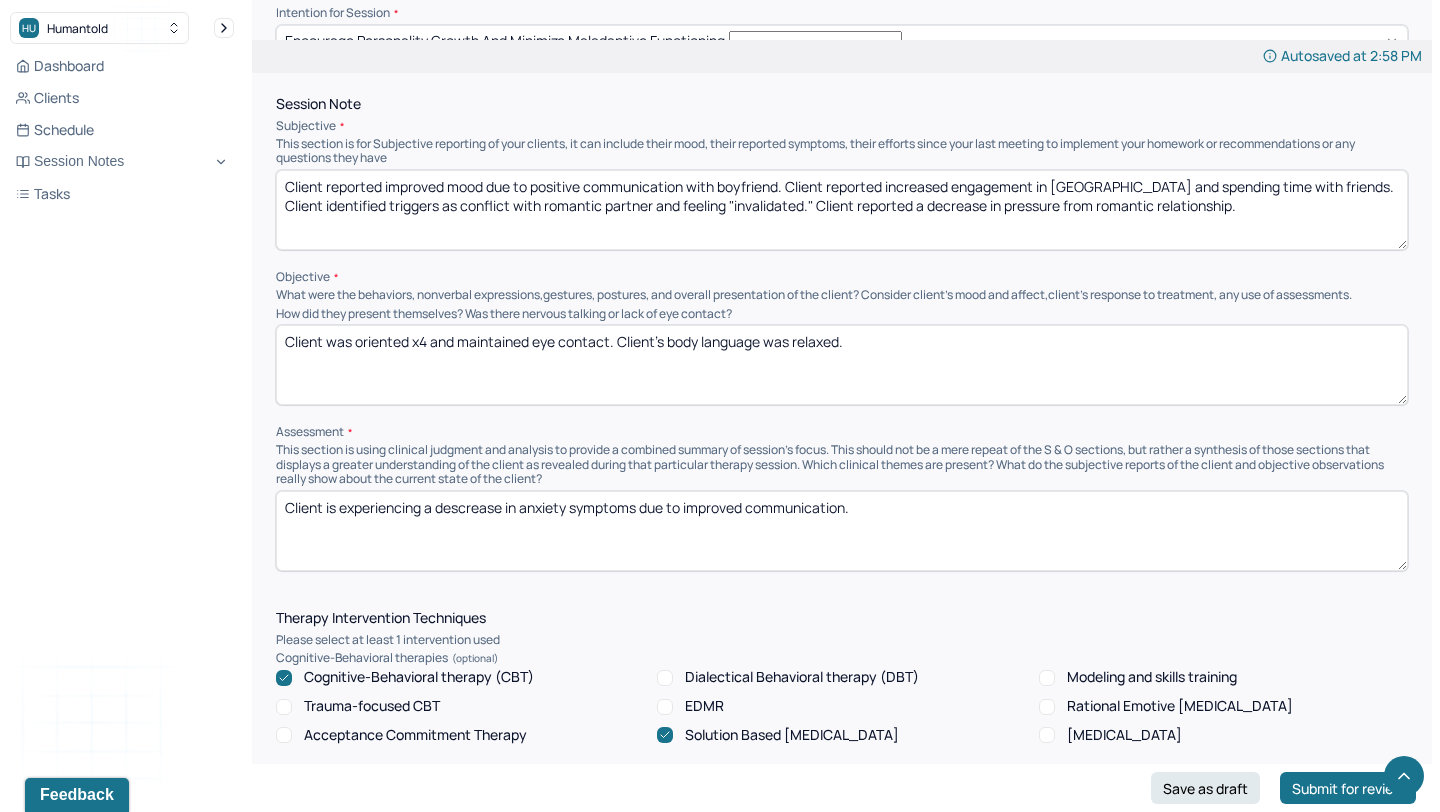 click on "Client is experiencing a descrease in anxiety symptoms due to improved communication." at bounding box center (842, 531) 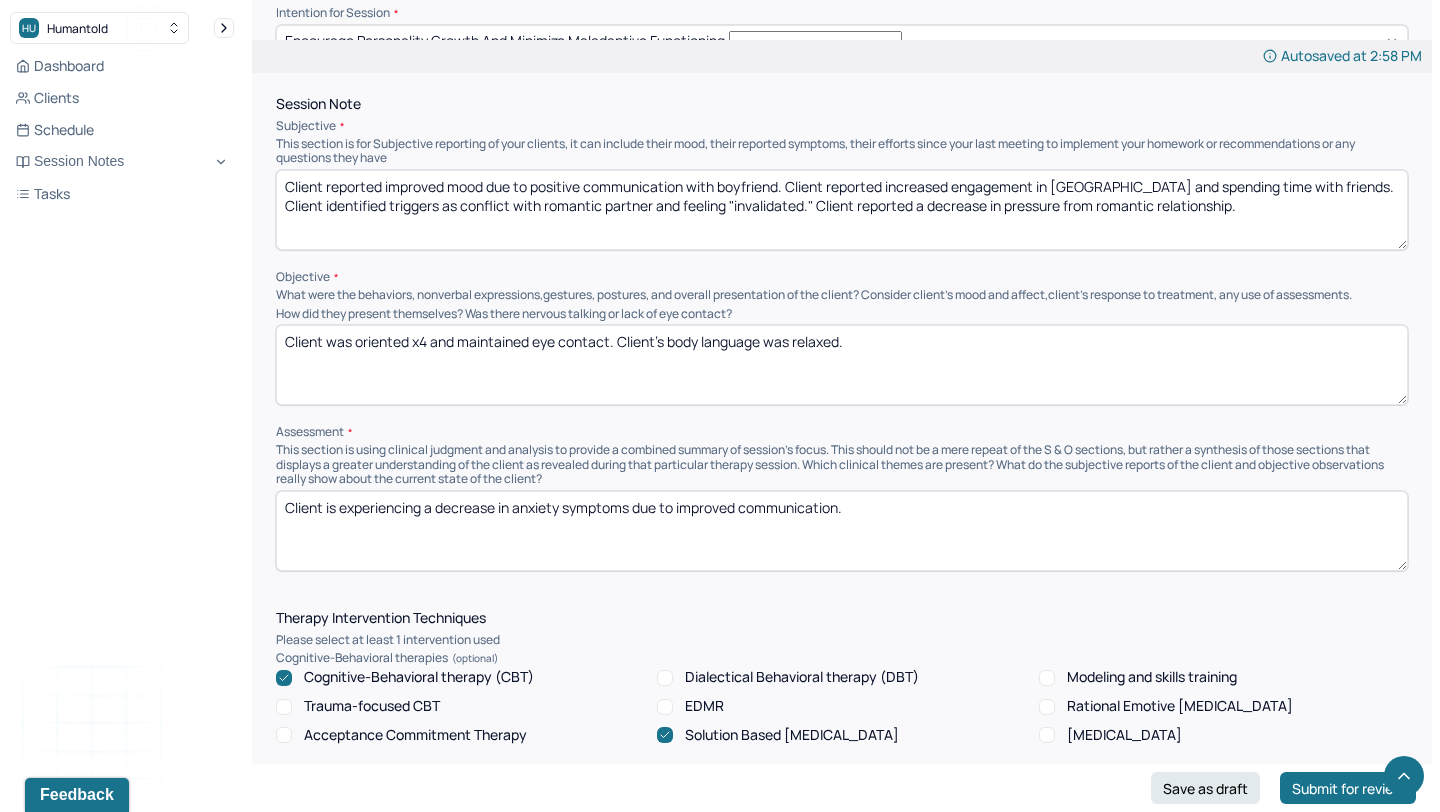 click on "Client is experiencing a decrease in anxiety symptoms due to improved communication." at bounding box center (842, 531) 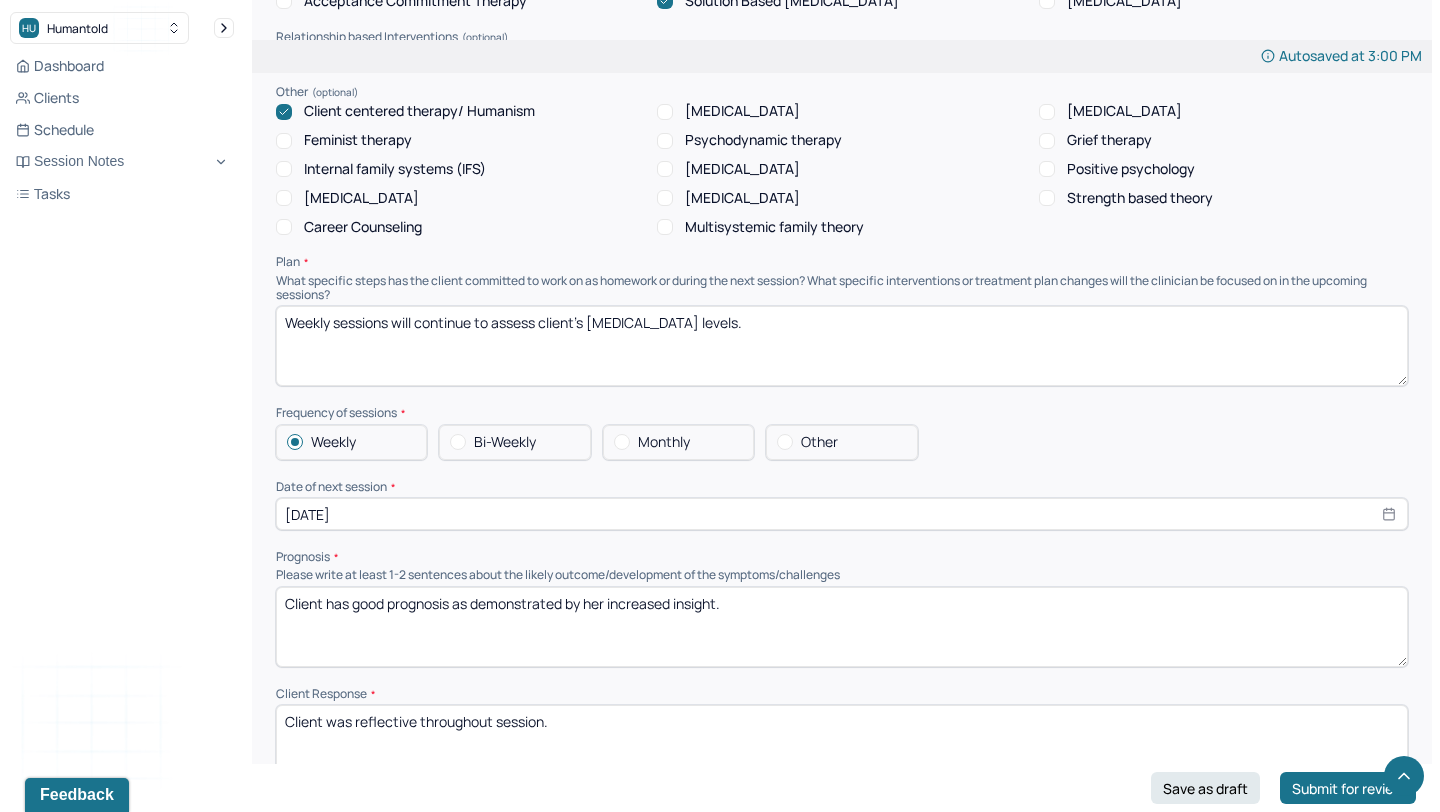 scroll, scrollTop: 1715, scrollLeft: 0, axis: vertical 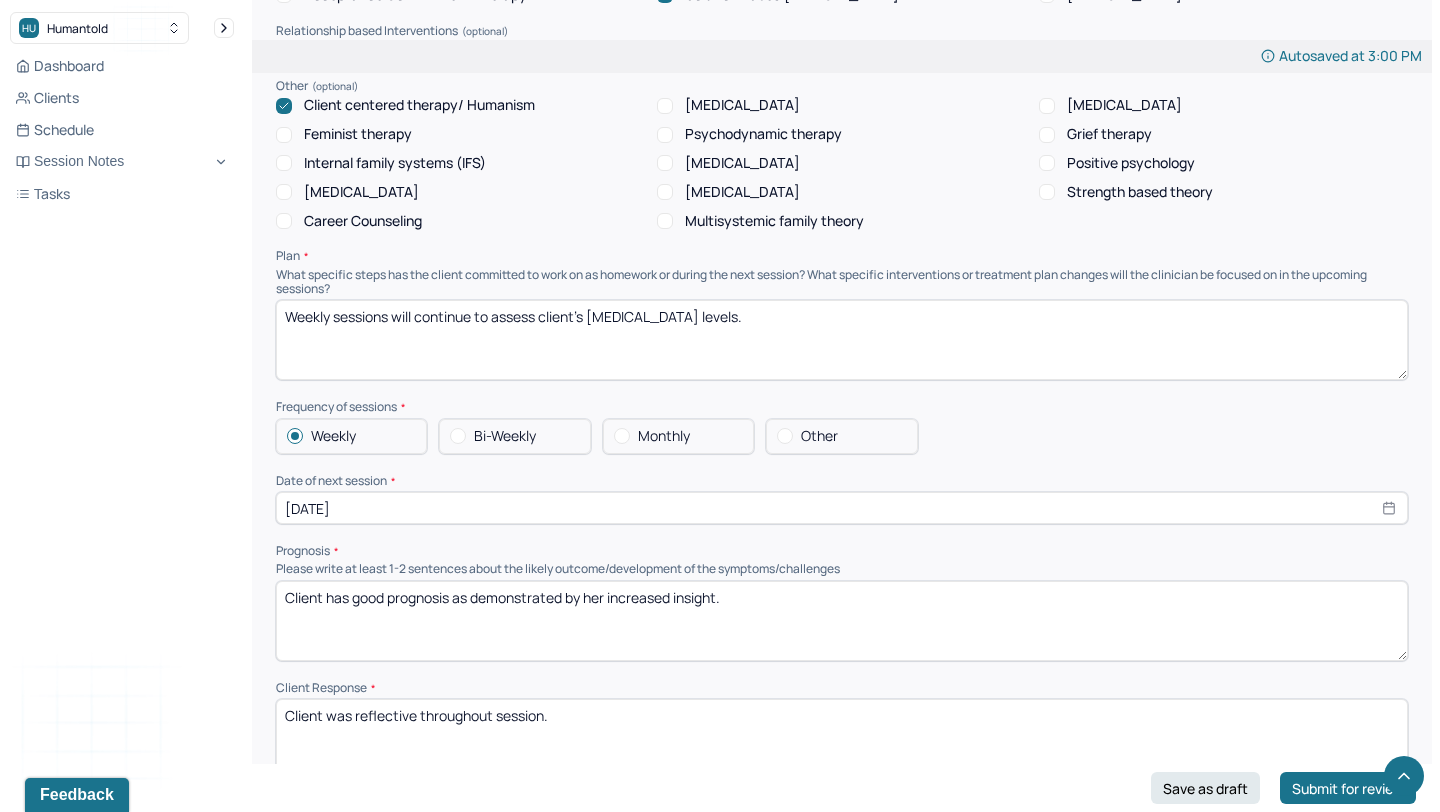 type on "Client is experiencing a decrease in anxiety symptoms due to improved interpersonal relationships. Client centered therapy was used to praise client's effective communication with partner. CBT was utilized to identify how poor communication impacts interpersonal relationships. Solution based [MEDICAL_DATA] was used to identify next steps in improving romantic connection with partner." 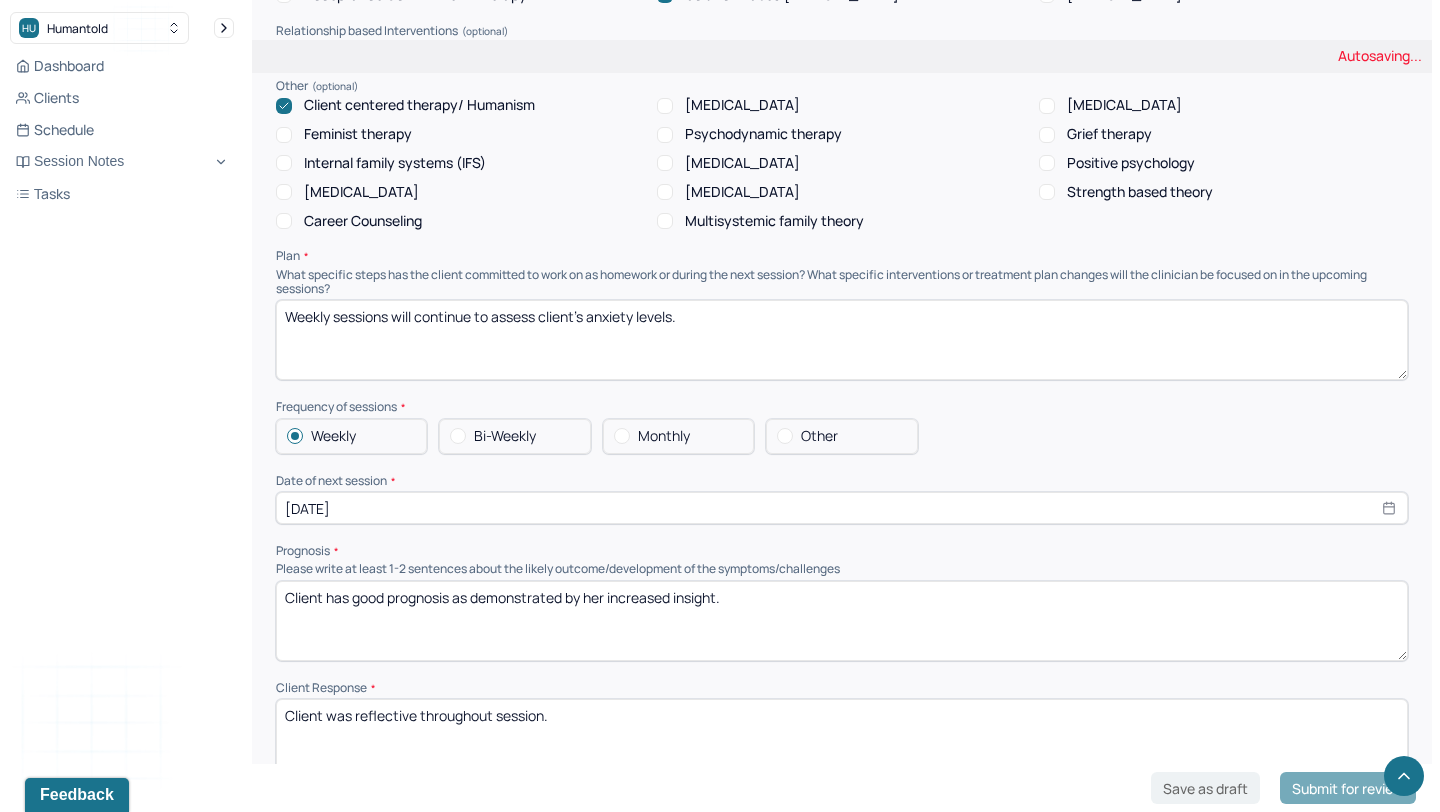 type on "Weekly sessions will continue to assess client's anxiety levels." 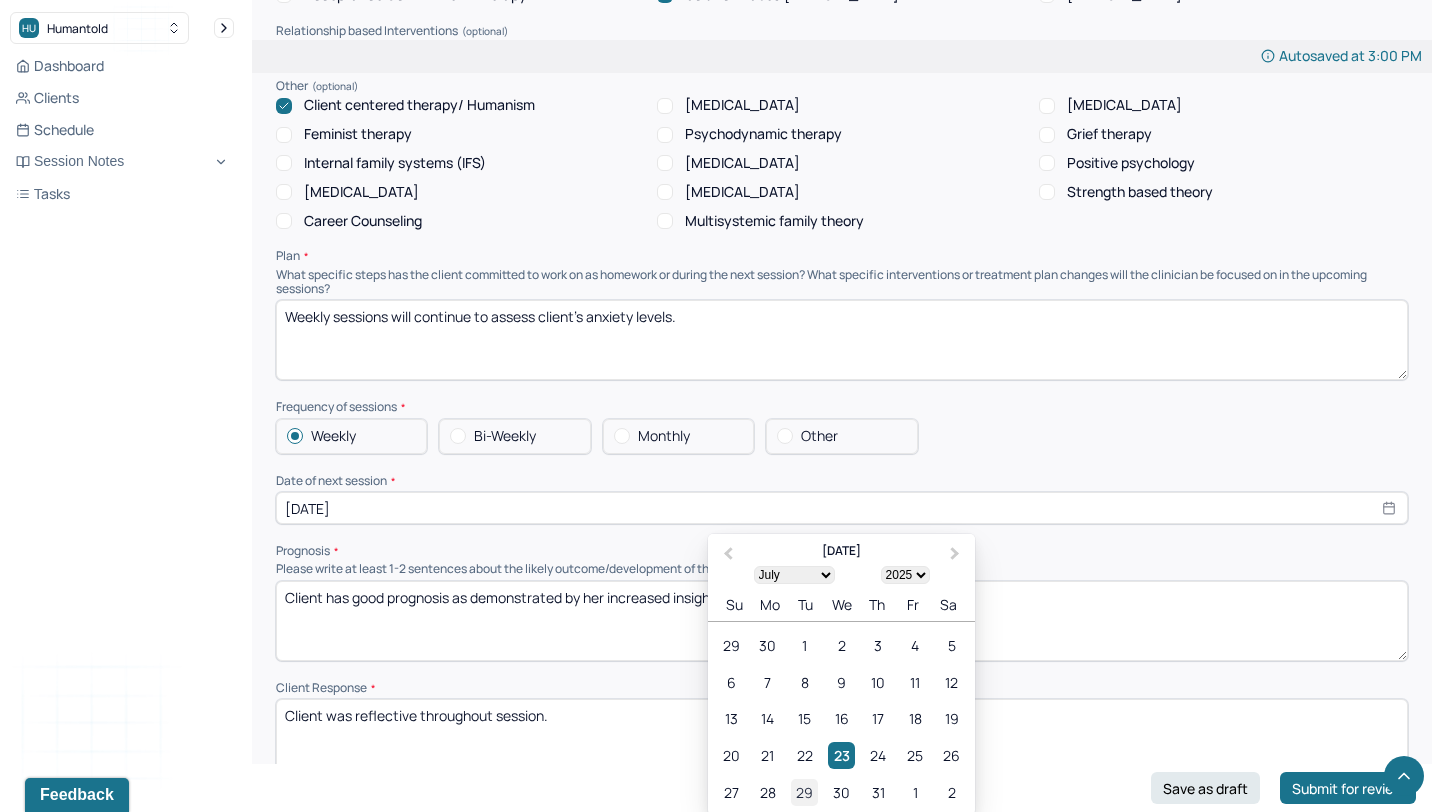 click on "29" at bounding box center (804, 792) 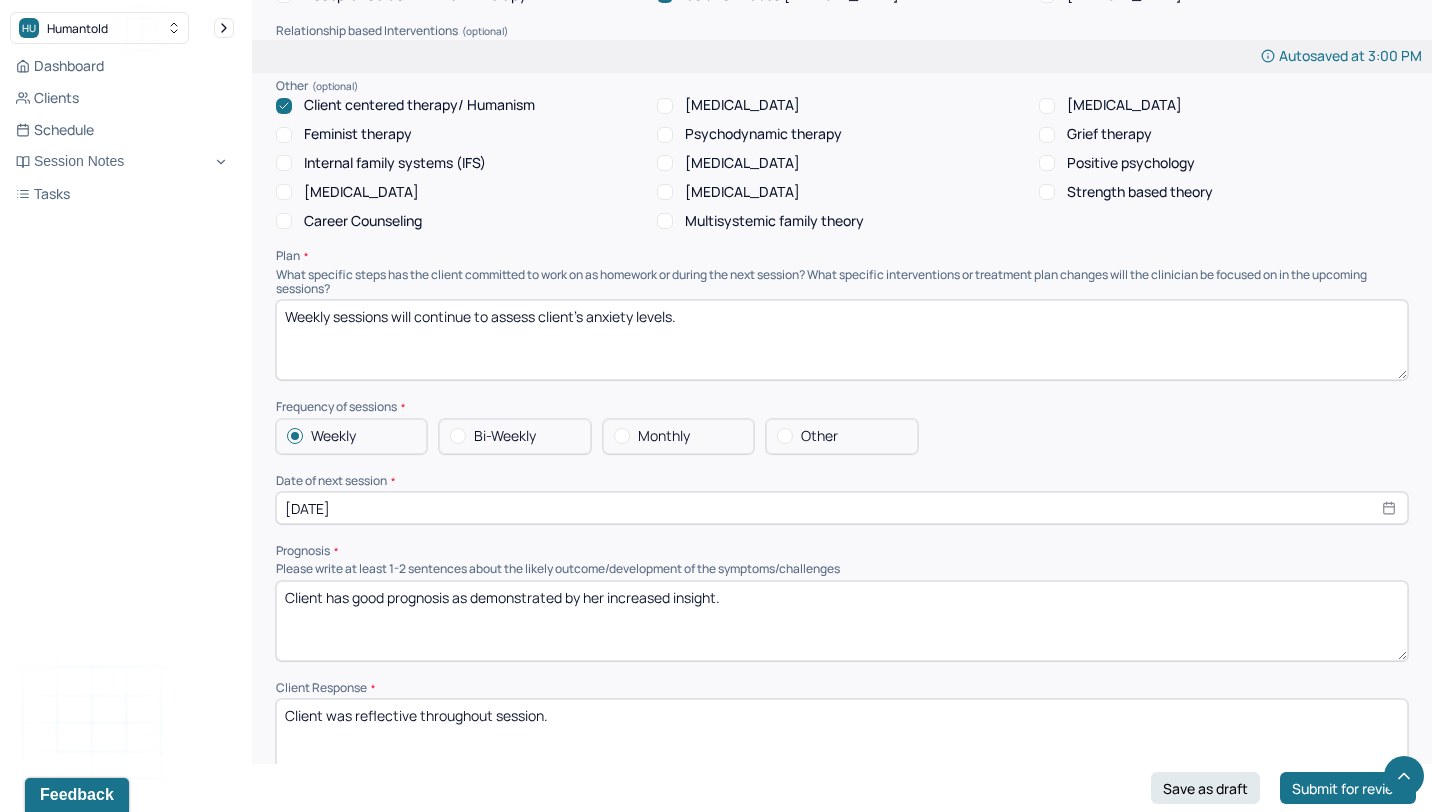 drag, startPoint x: 801, startPoint y: 579, endPoint x: 589, endPoint y: 560, distance: 212.84972 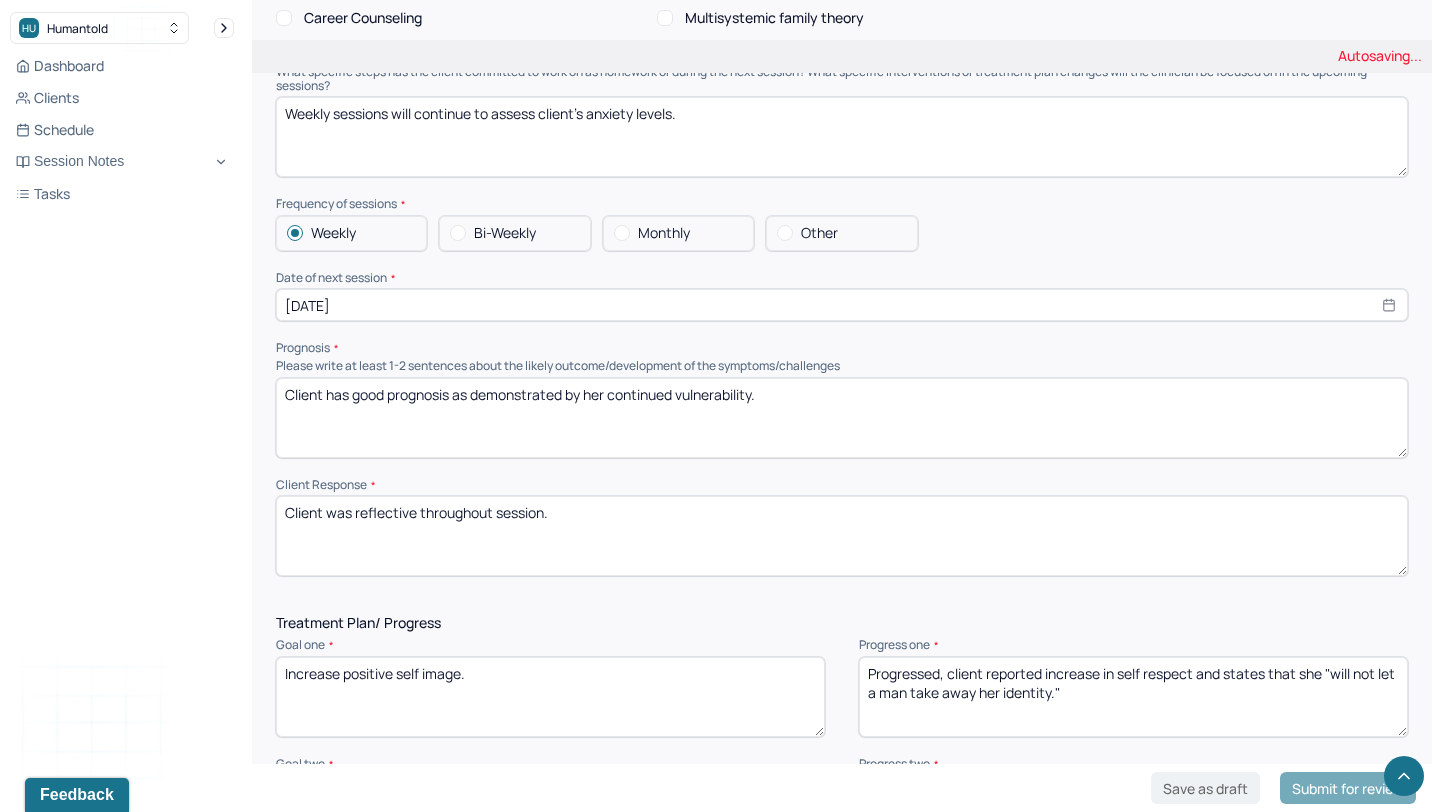 scroll, scrollTop: 1926, scrollLeft: 0, axis: vertical 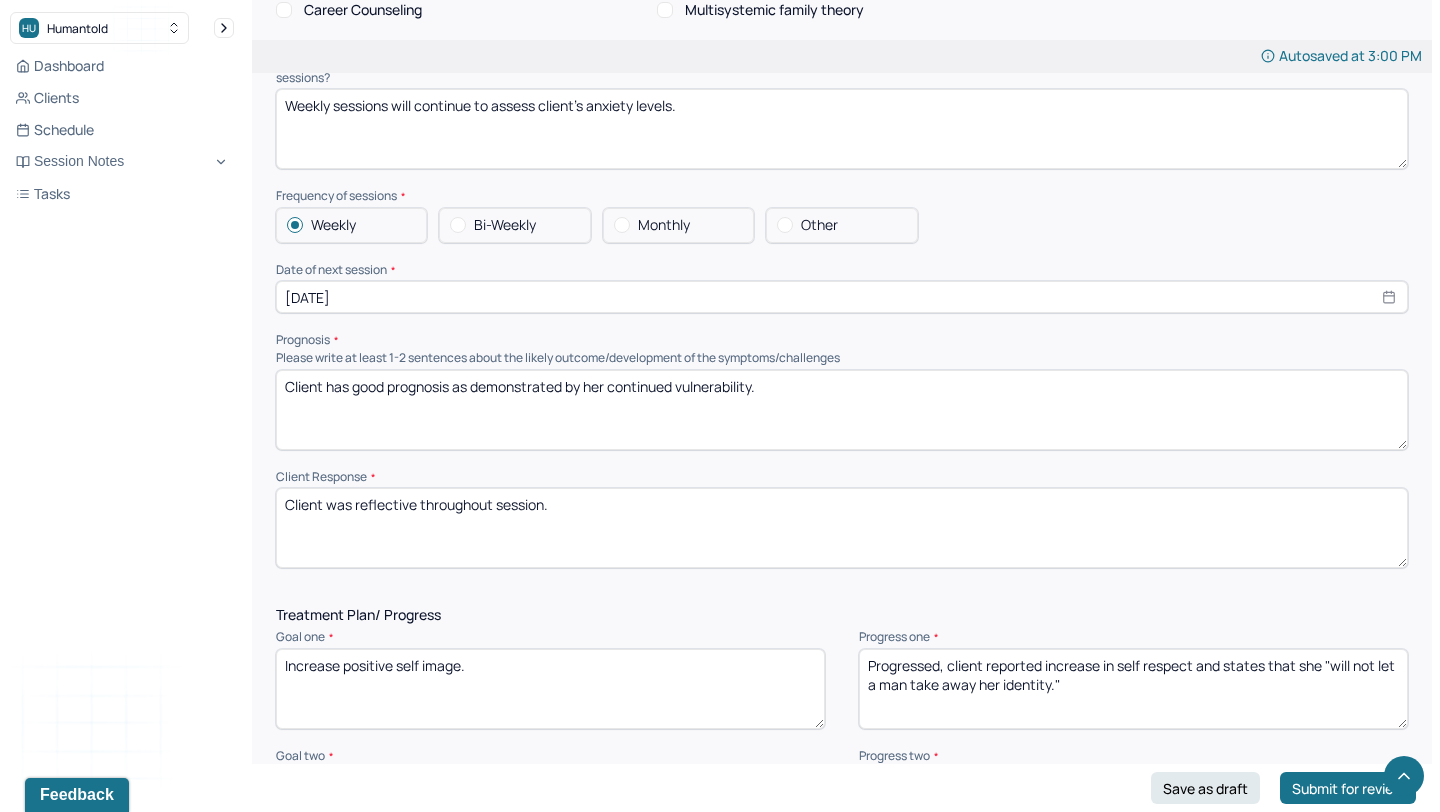 type on "Client has good prognosis as demonstrated by her continued vulnerability." 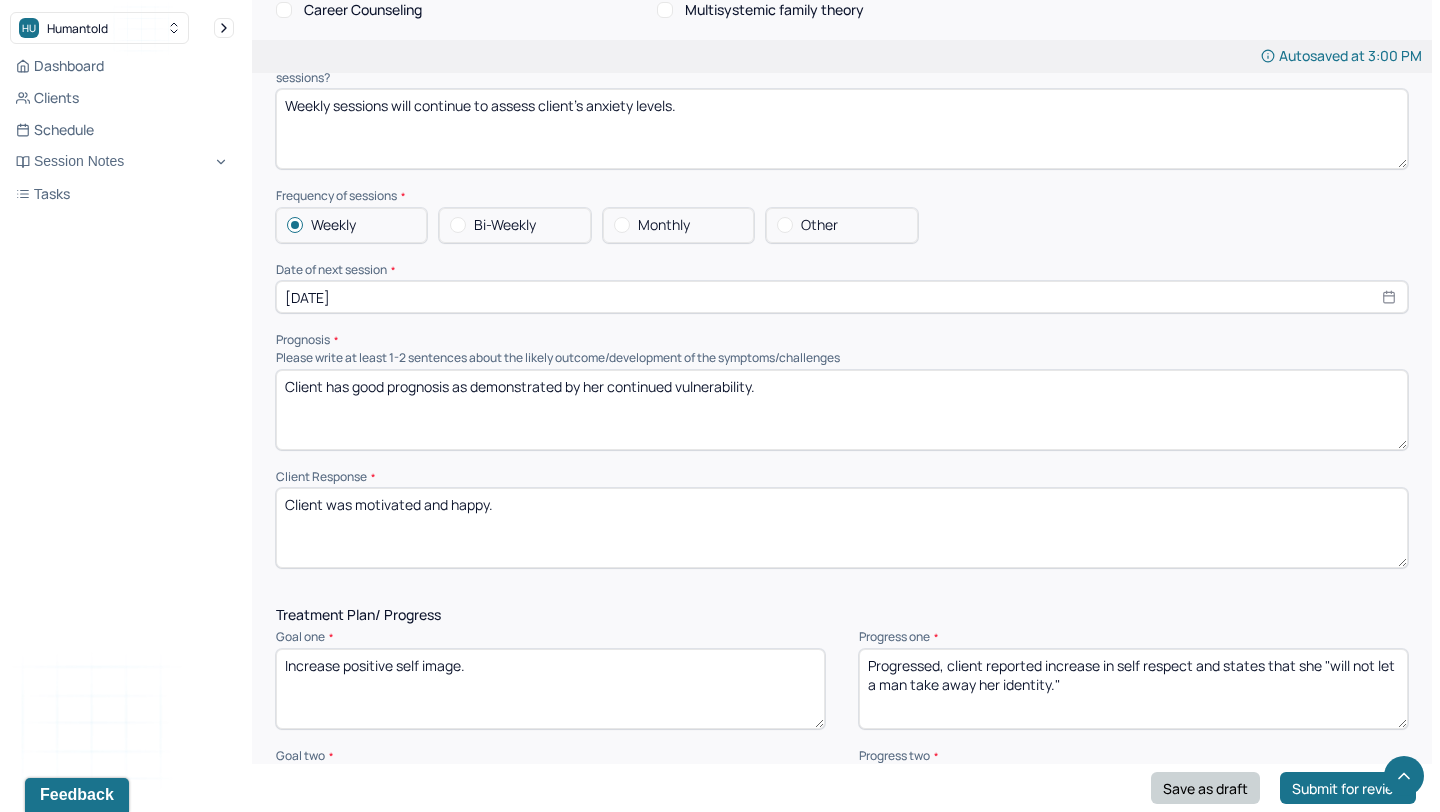 type on "Client was motivated and happy." 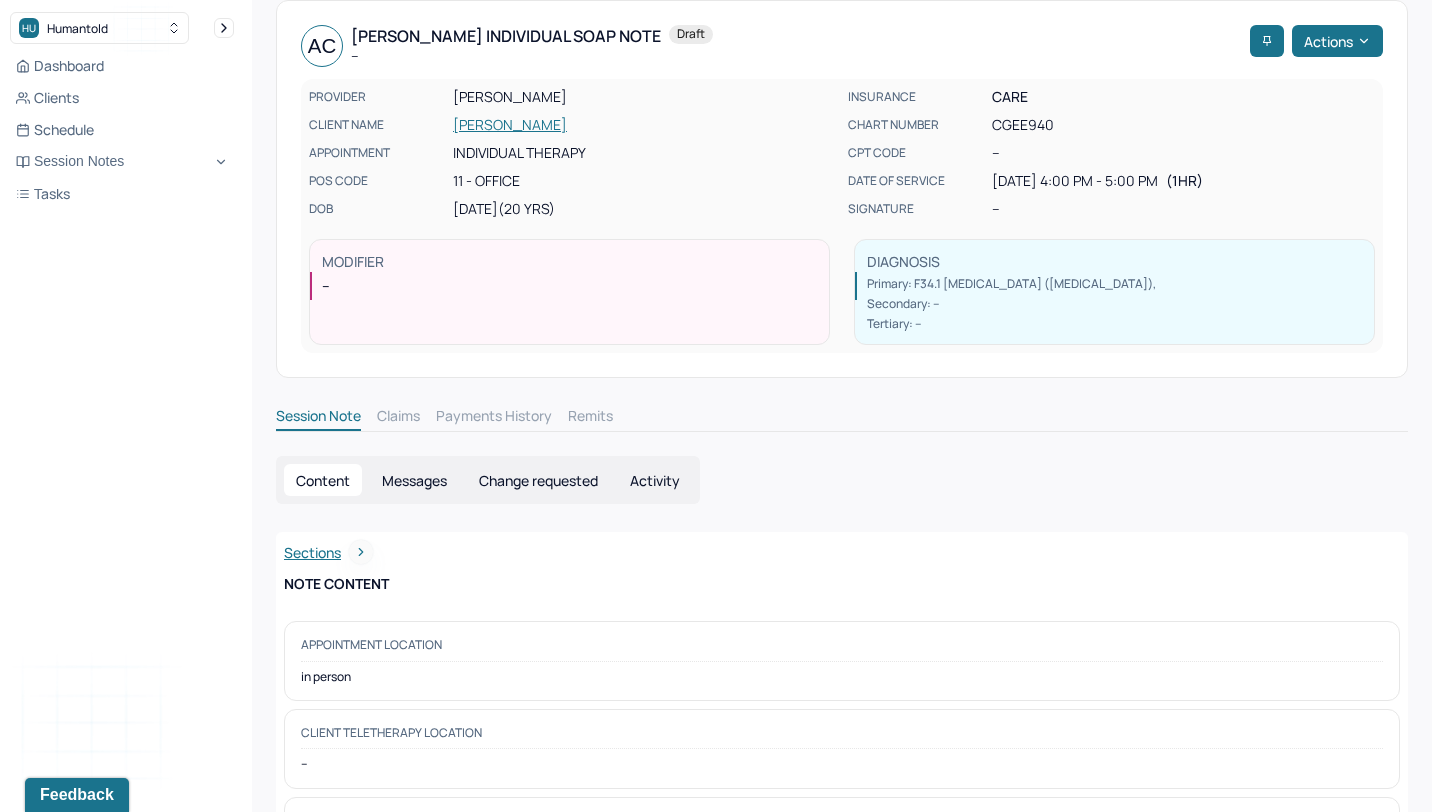 scroll, scrollTop: 89, scrollLeft: 0, axis: vertical 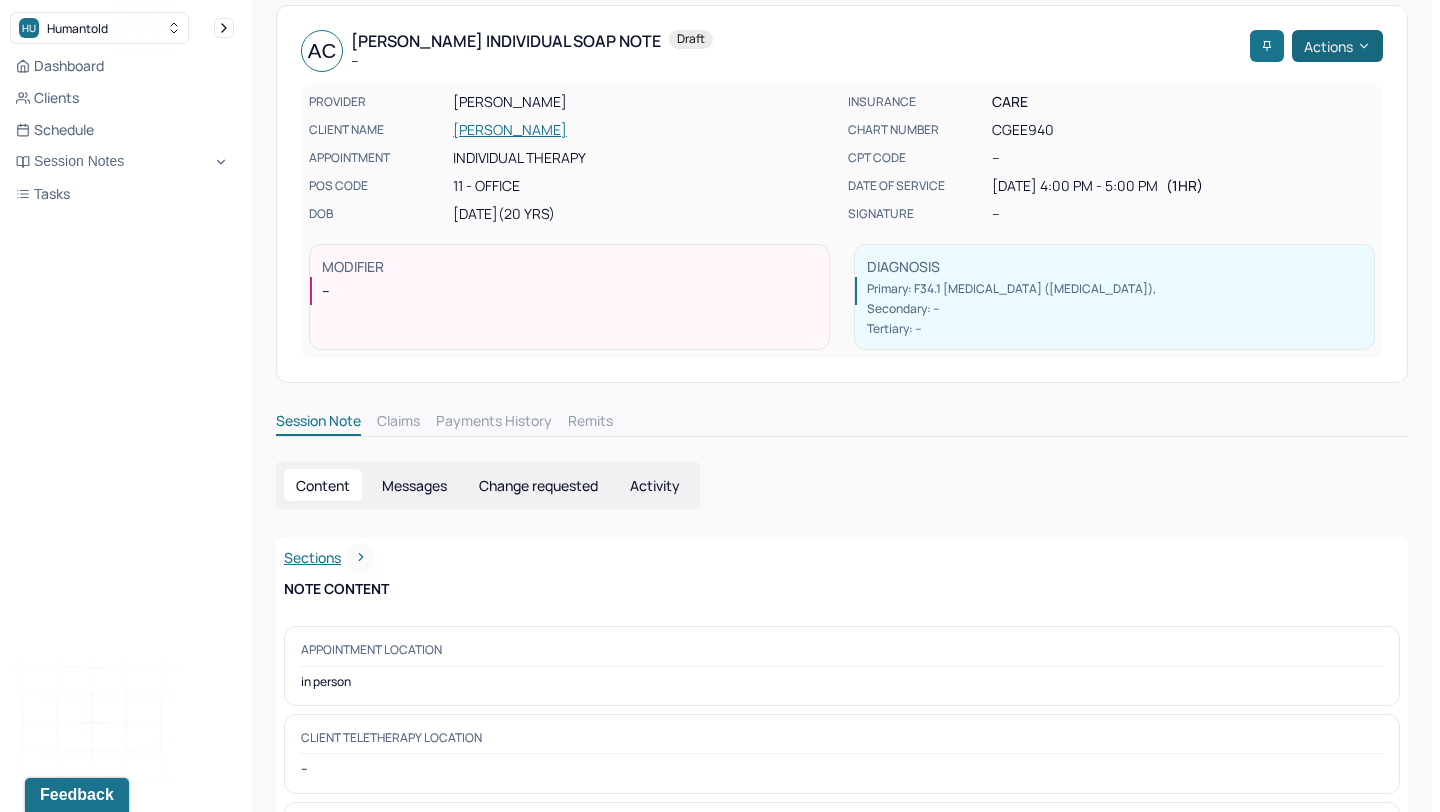 click on "Actions" at bounding box center (1337, 46) 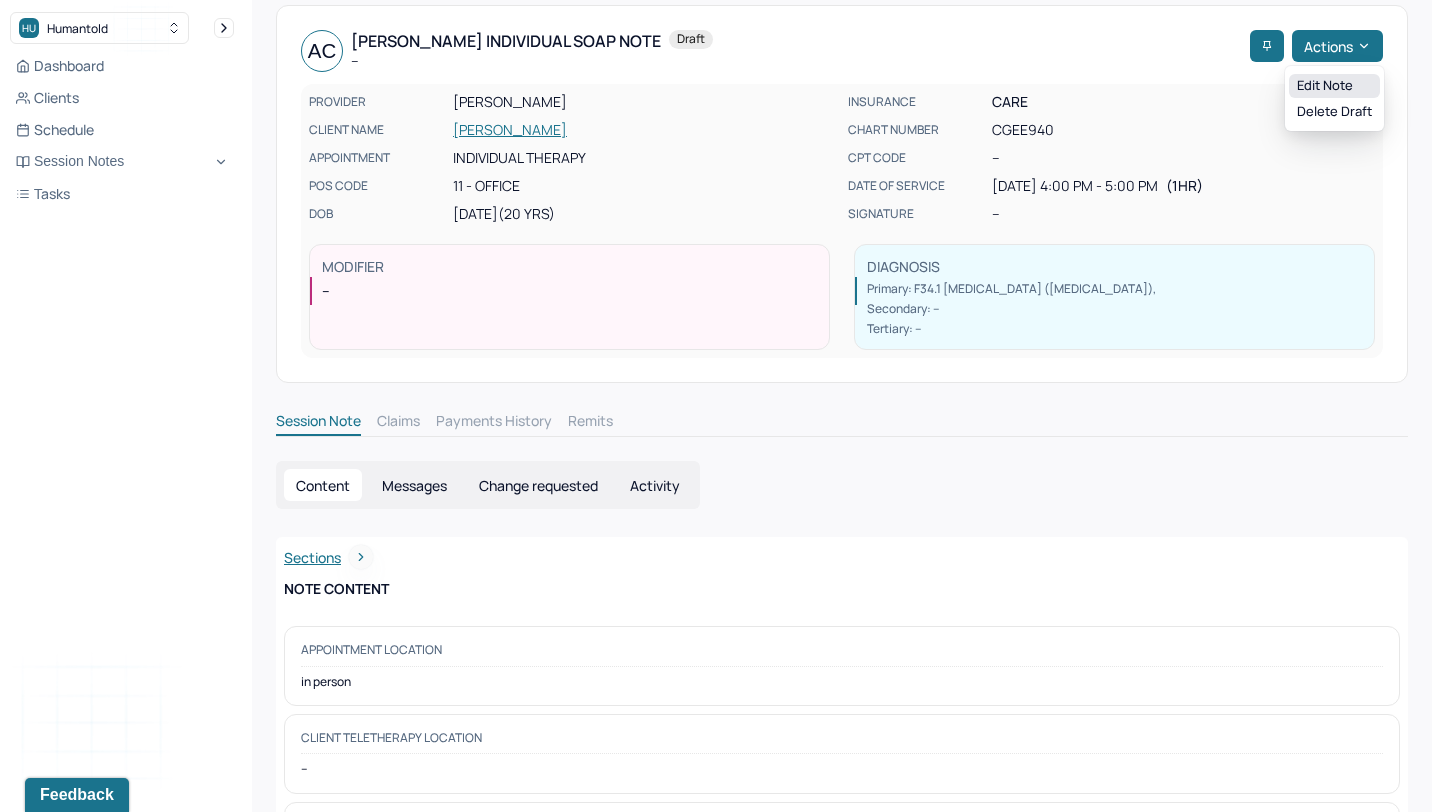 click on "Edit note" at bounding box center (1334, 86) 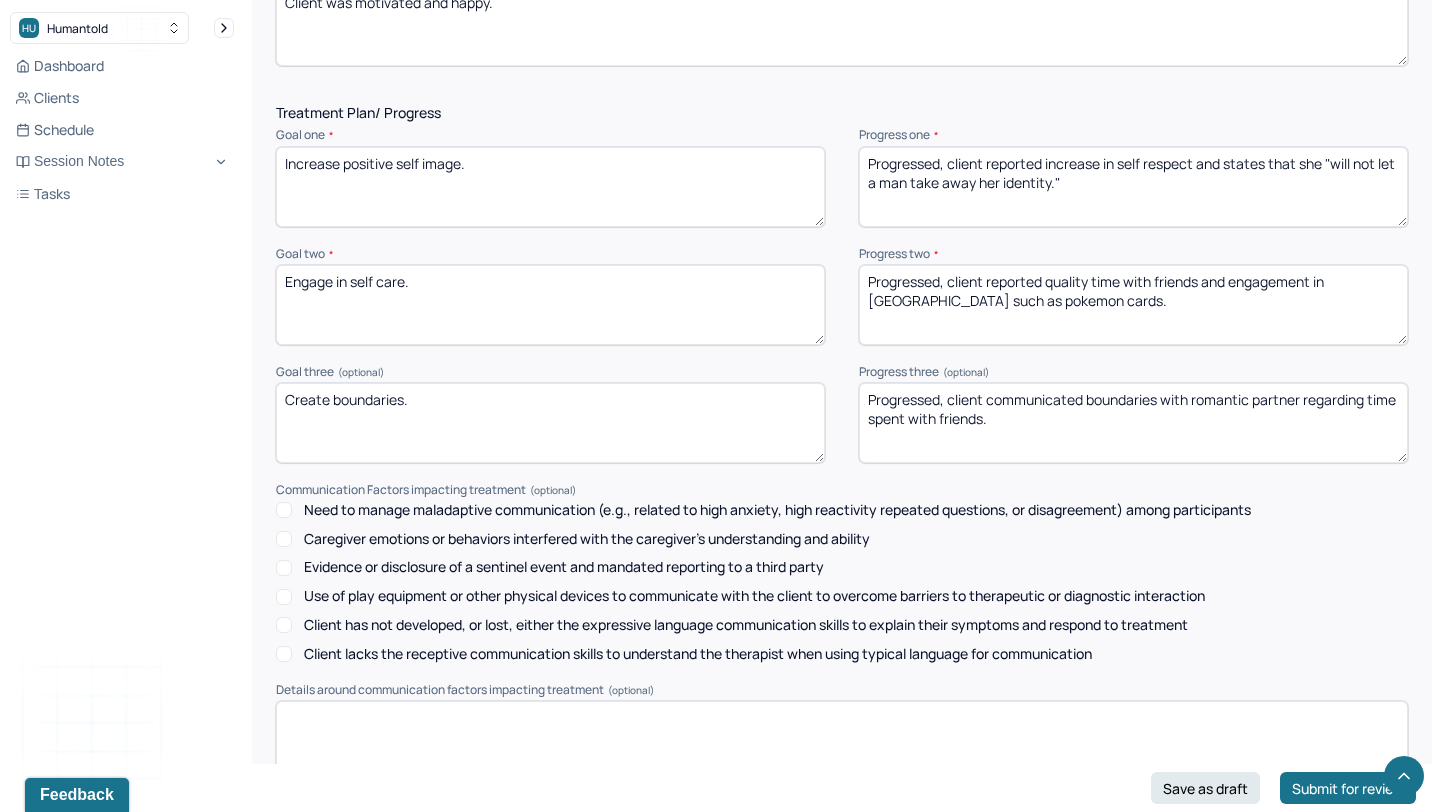 scroll, scrollTop: 2399, scrollLeft: 0, axis: vertical 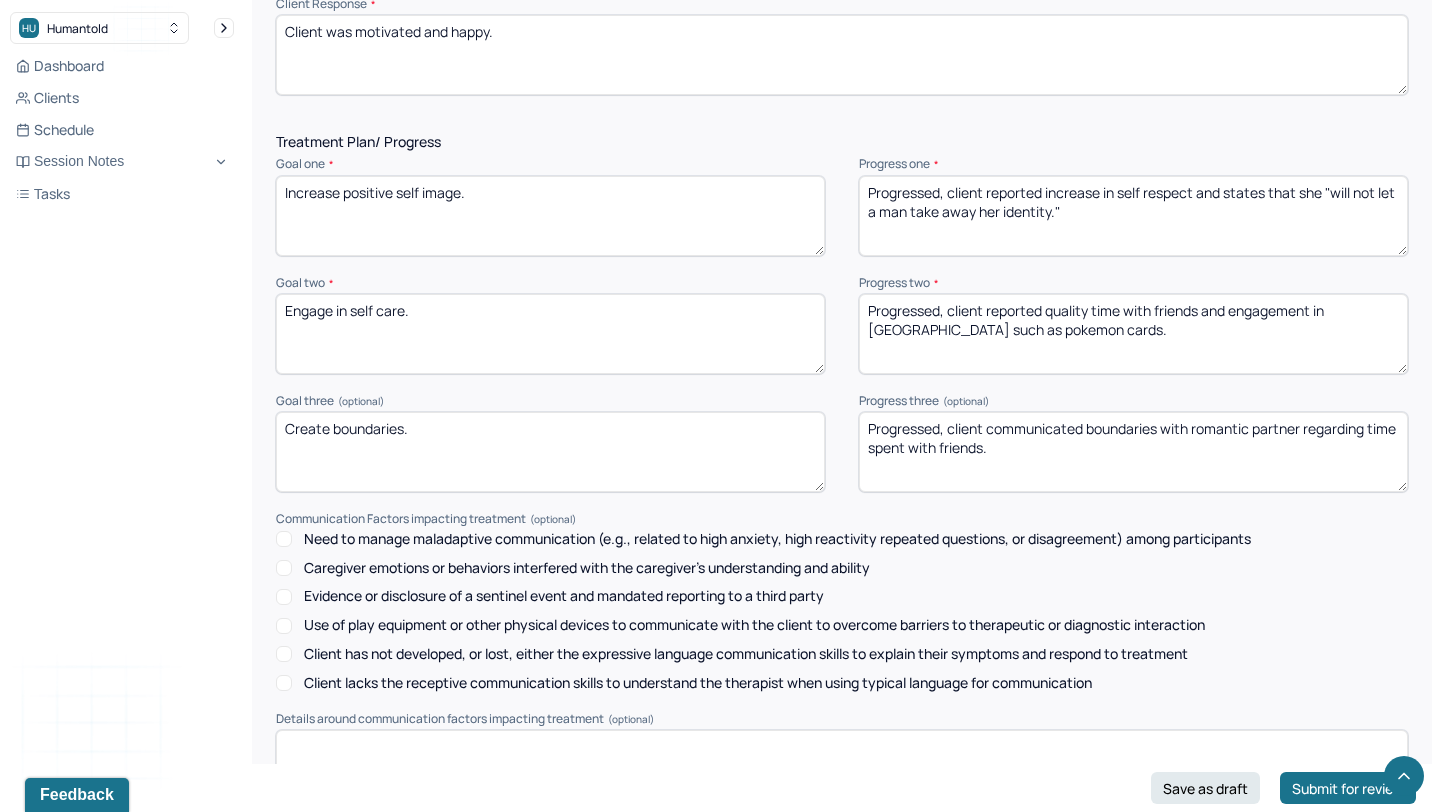drag, startPoint x: 950, startPoint y: 160, endPoint x: 1064, endPoint y: 183, distance: 116.297035 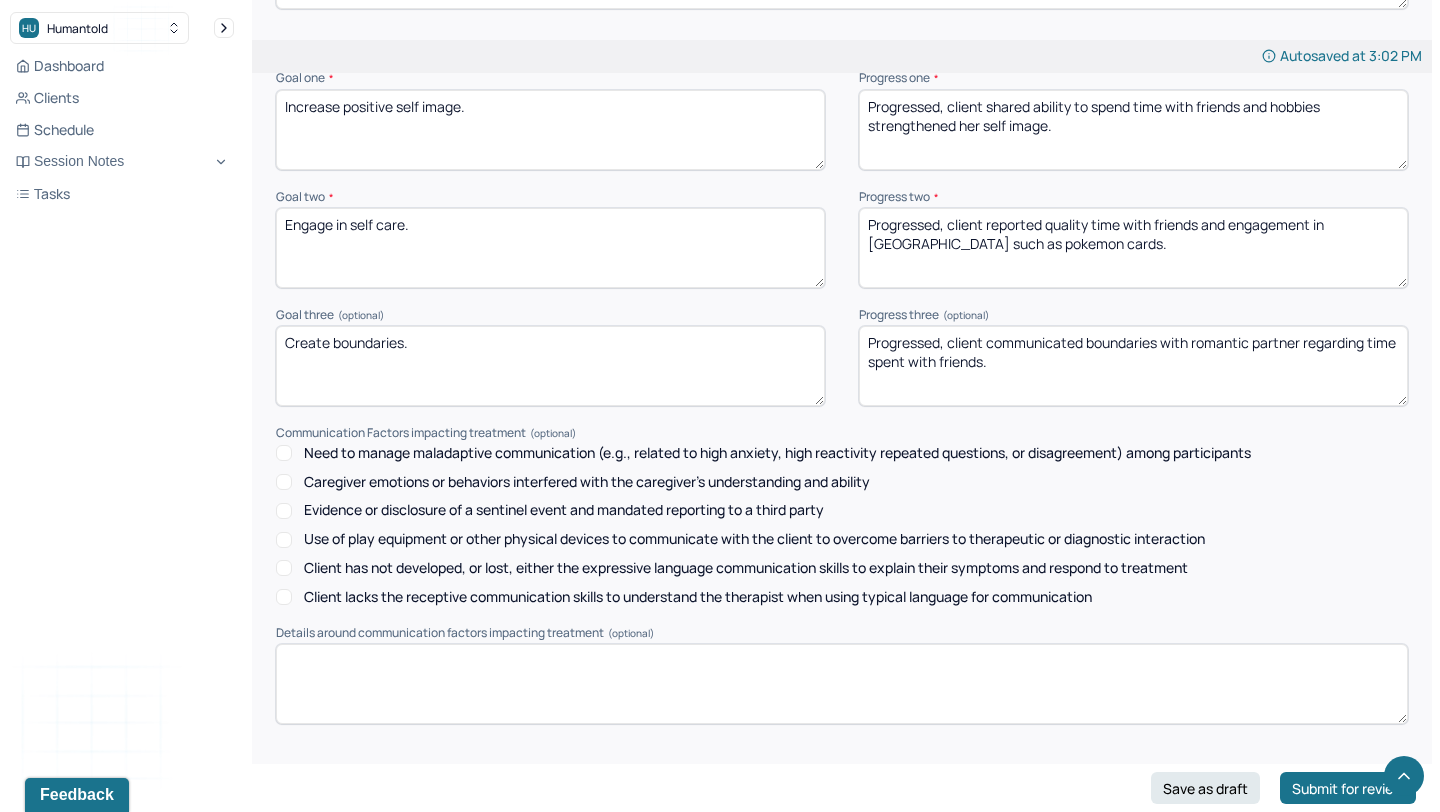 scroll, scrollTop: 2486, scrollLeft: 0, axis: vertical 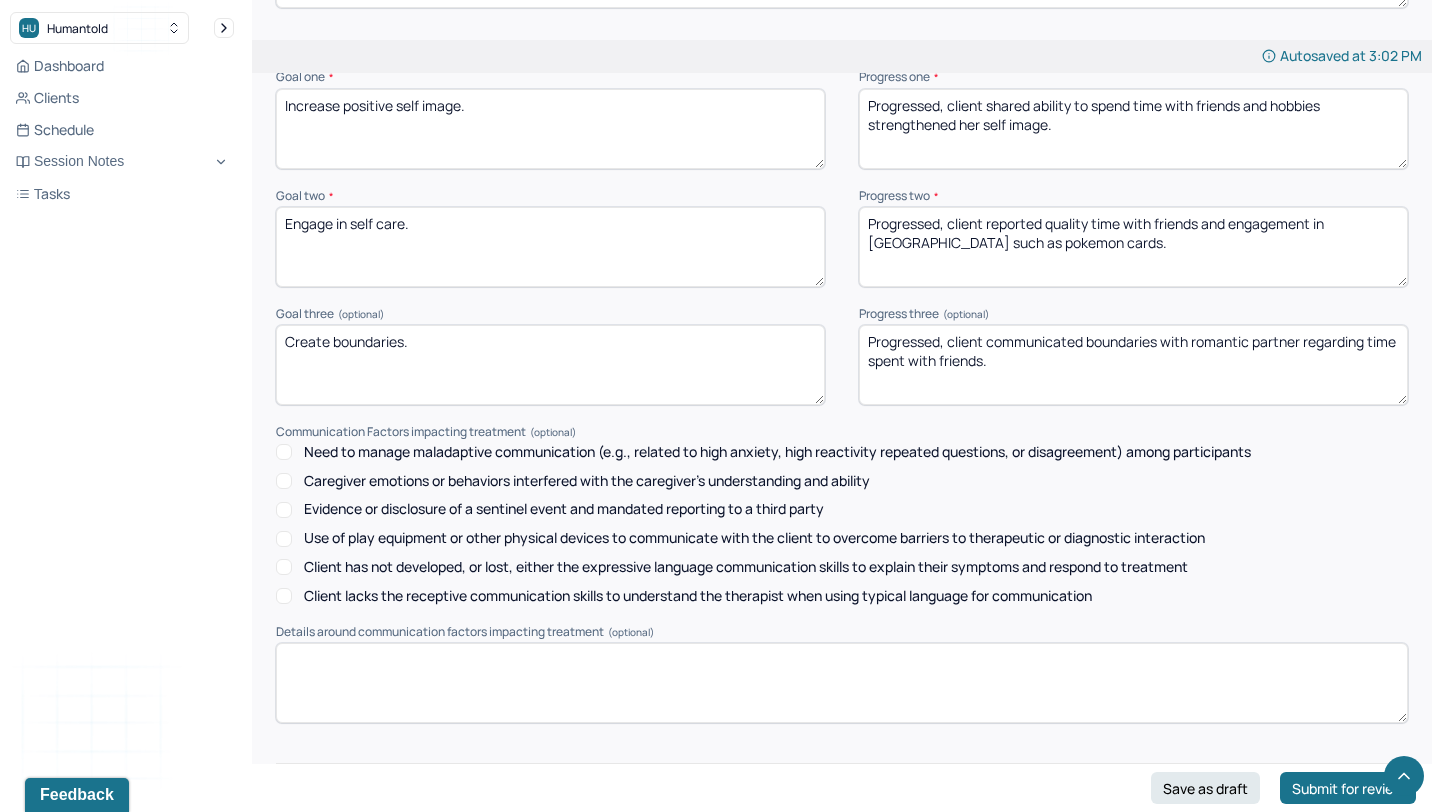 type on "Progressed, client shared ability to spend time with friends and hobbies strengthened her self image." 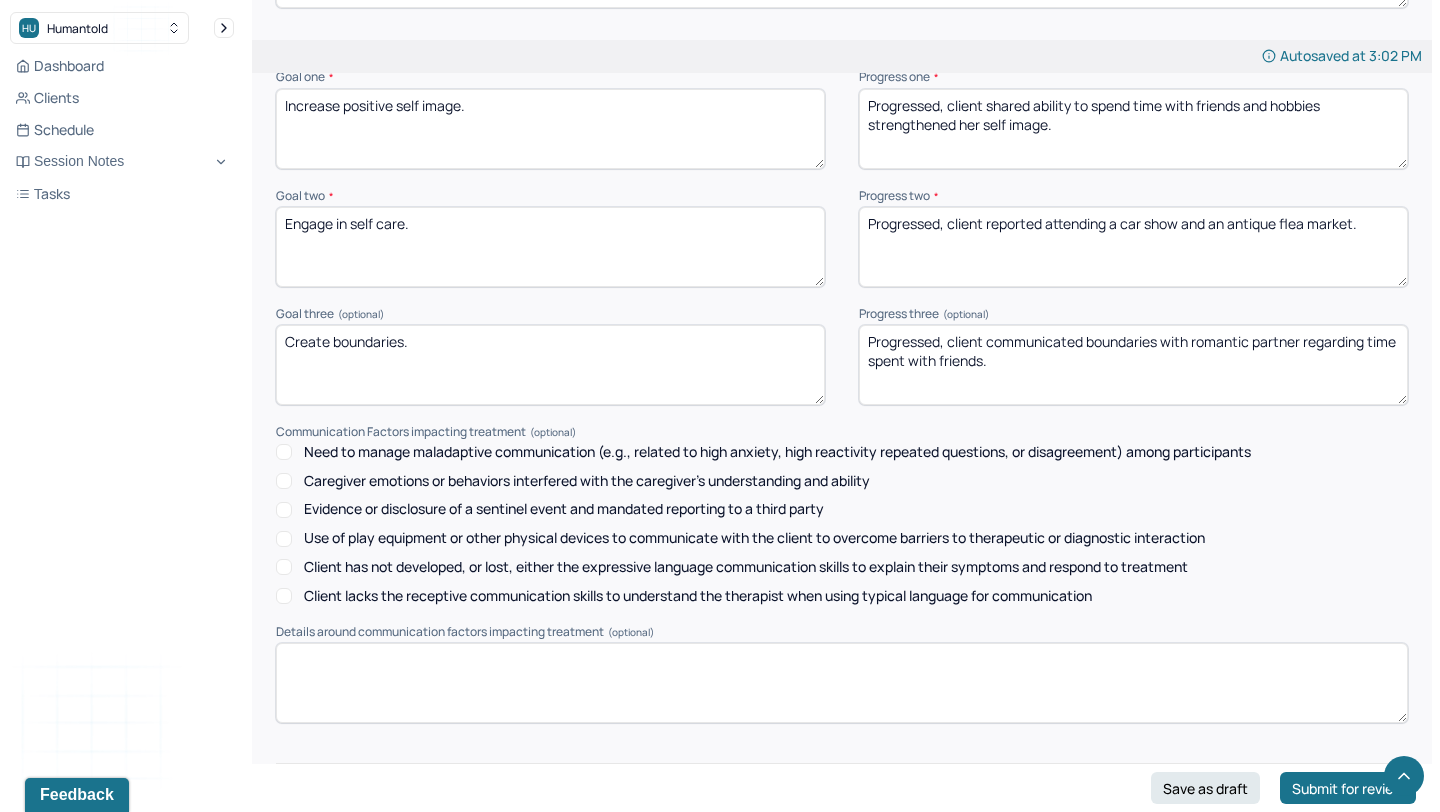 type on "Progressed, client reported attending a car show and an antique flea market." 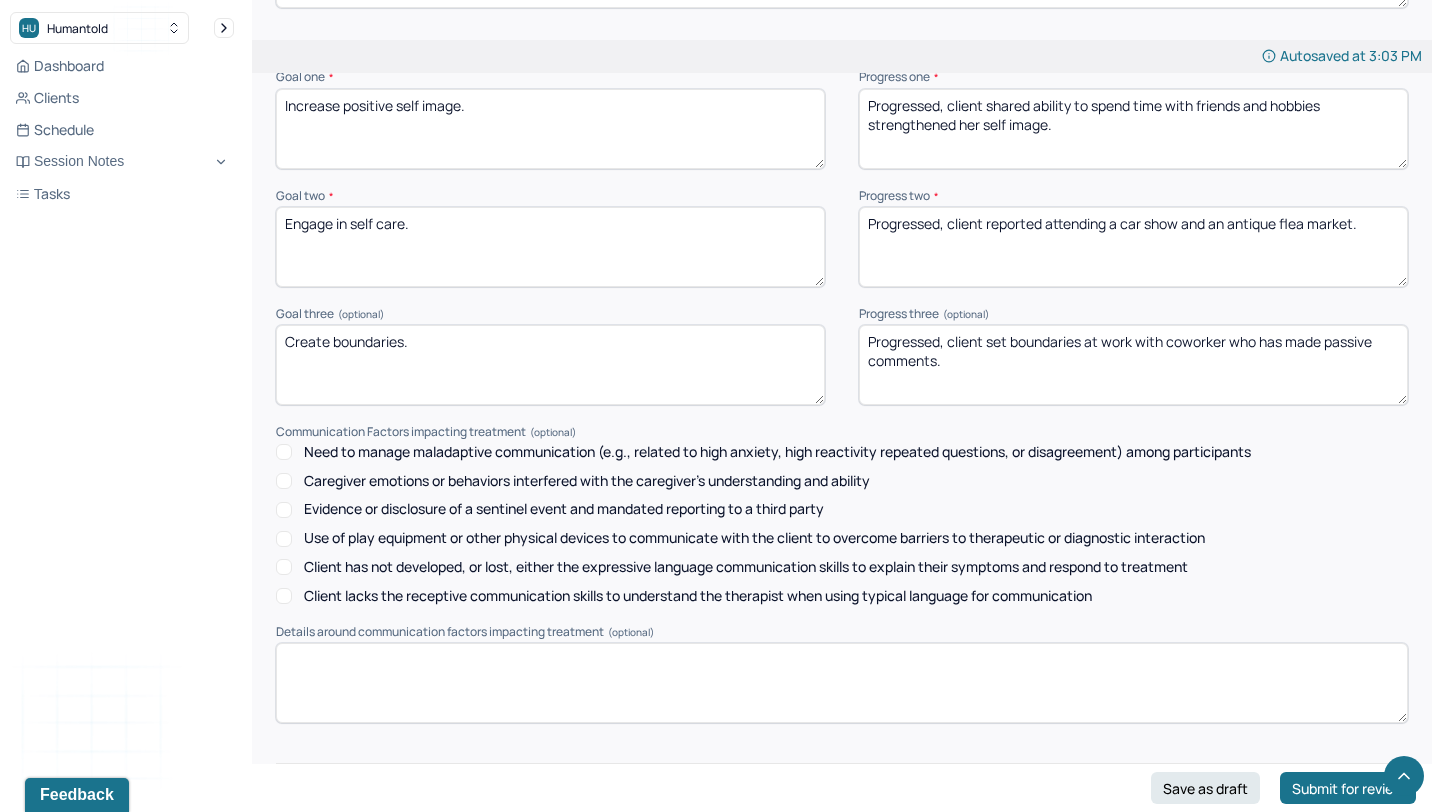 scroll, scrollTop: 2579, scrollLeft: 0, axis: vertical 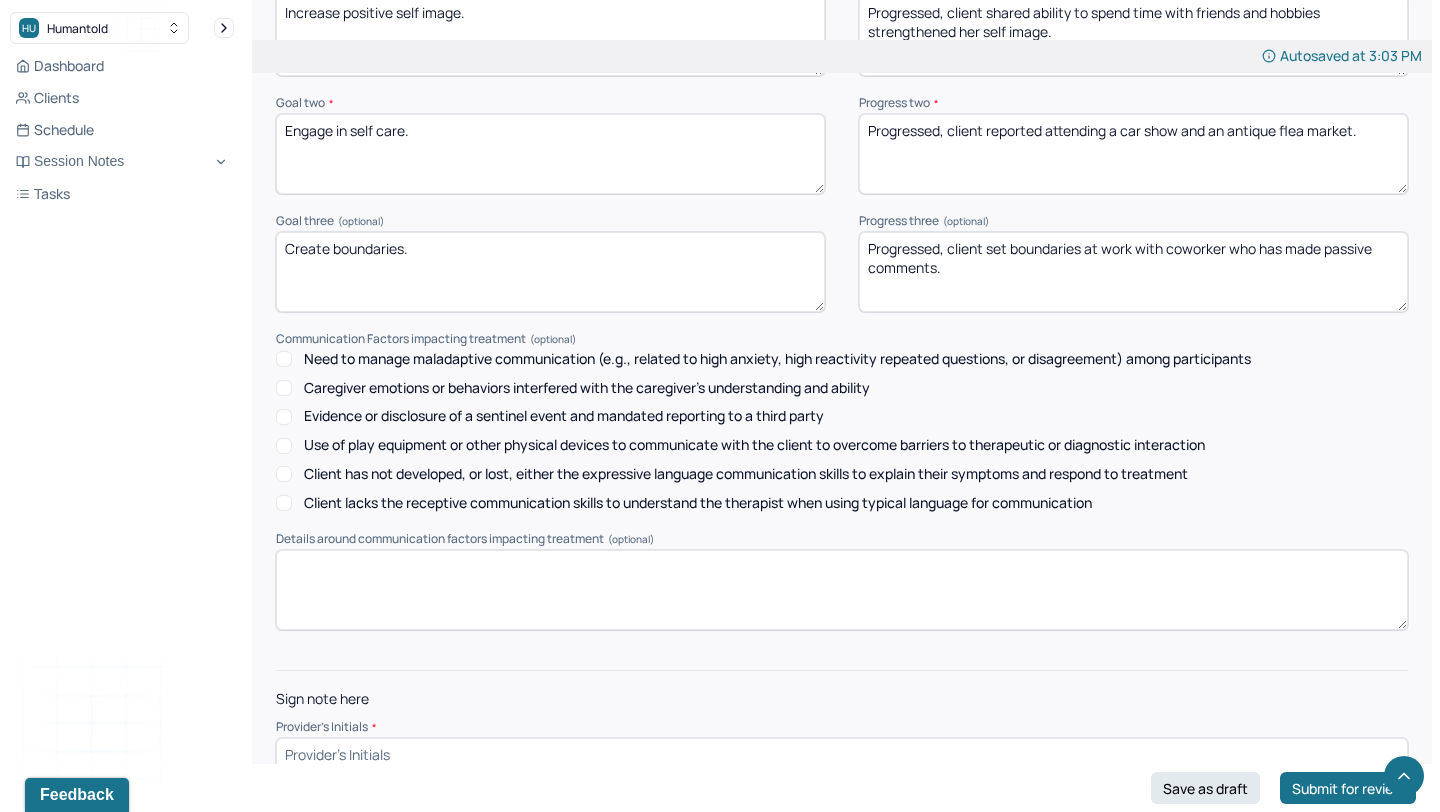 type on "Progressed, client set boundaries at work with coworker who has made passive comments." 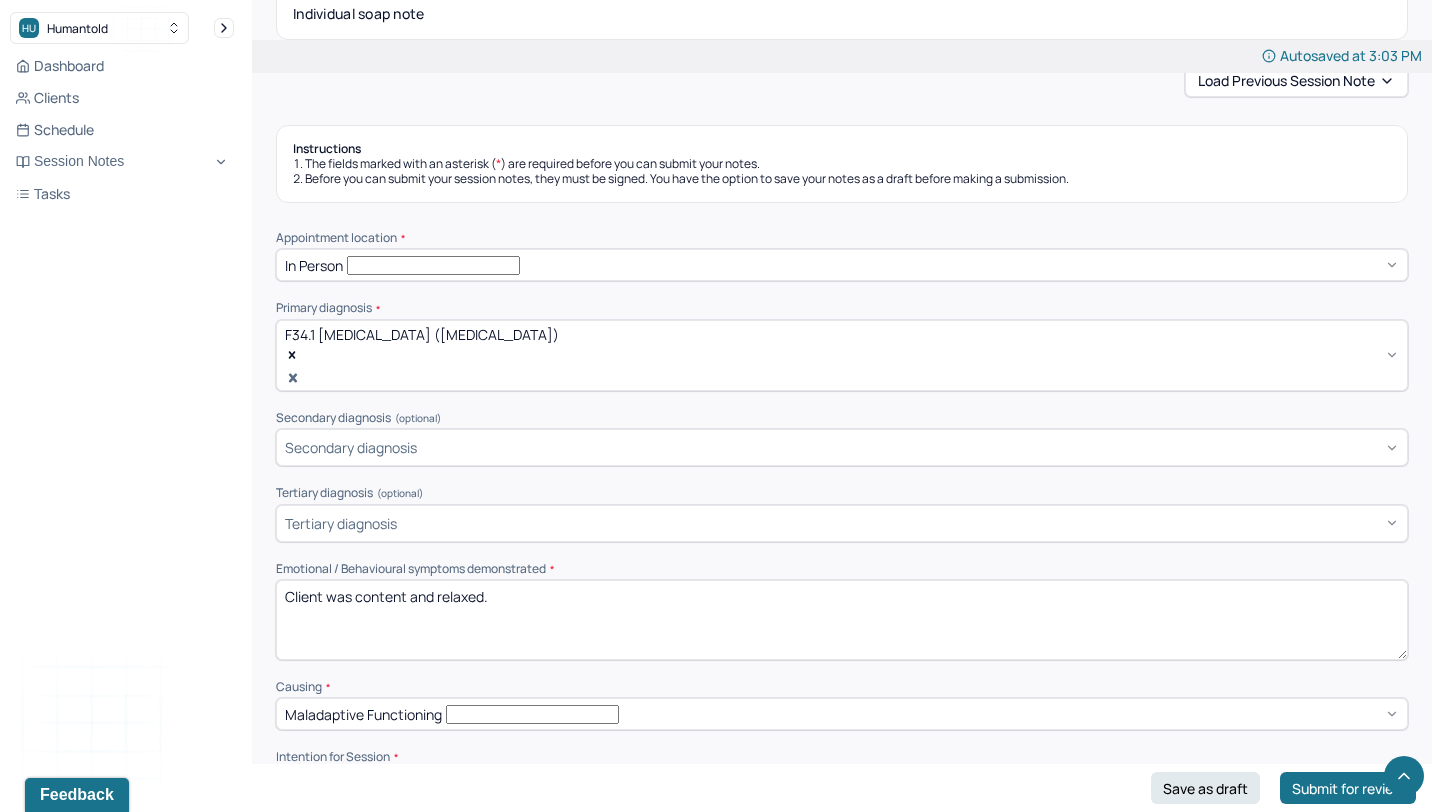 scroll, scrollTop: 0, scrollLeft: 0, axis: both 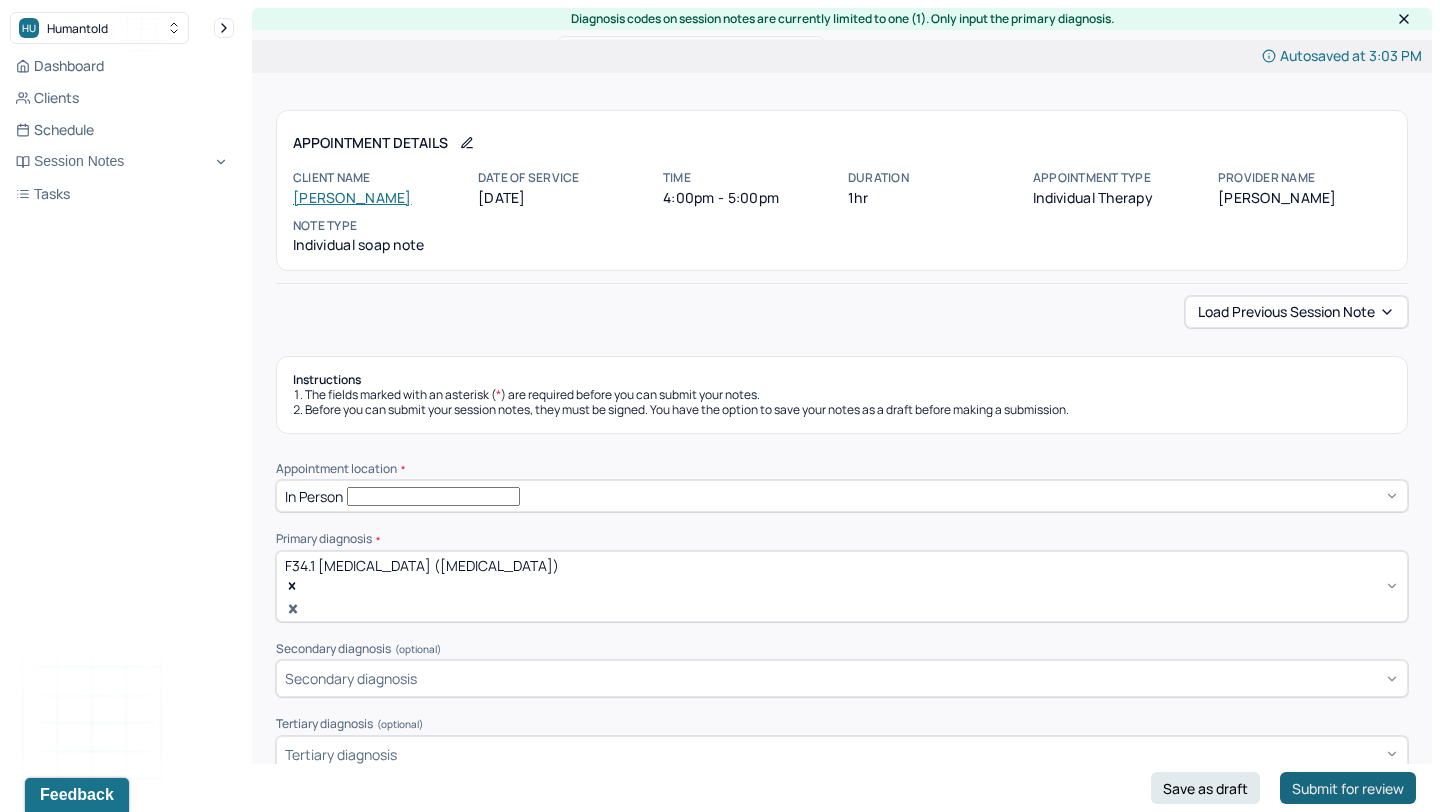 type on "lp1" 